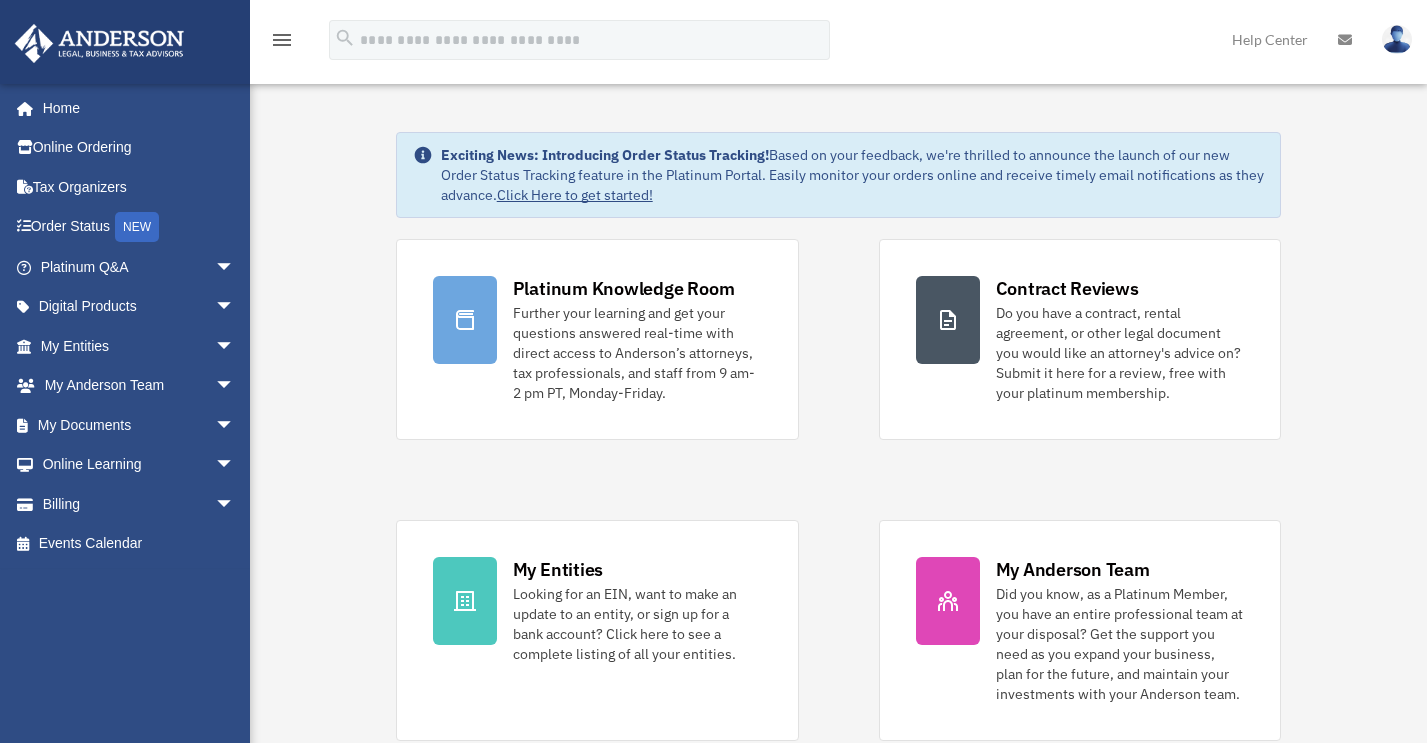 scroll, scrollTop: 0, scrollLeft: 0, axis: both 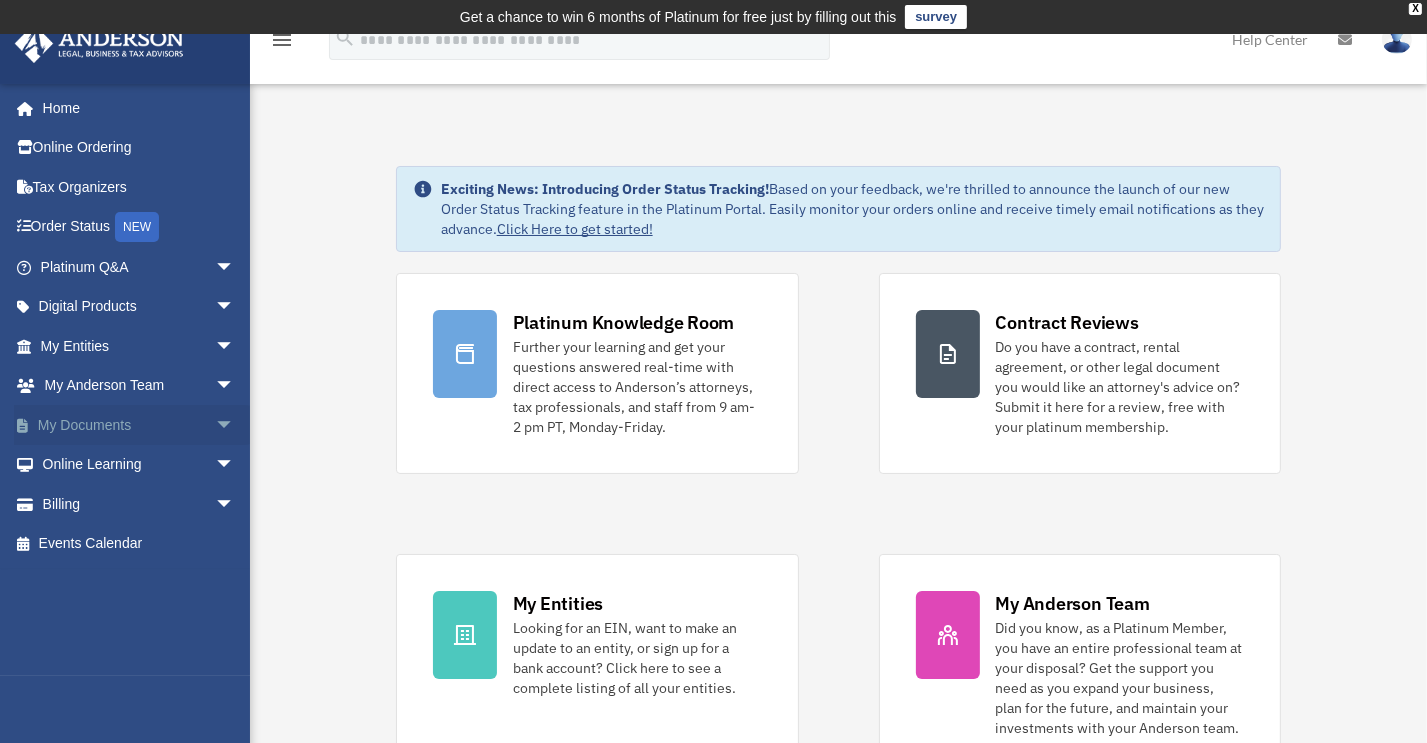 click on "arrow_drop_down" at bounding box center (235, 425) 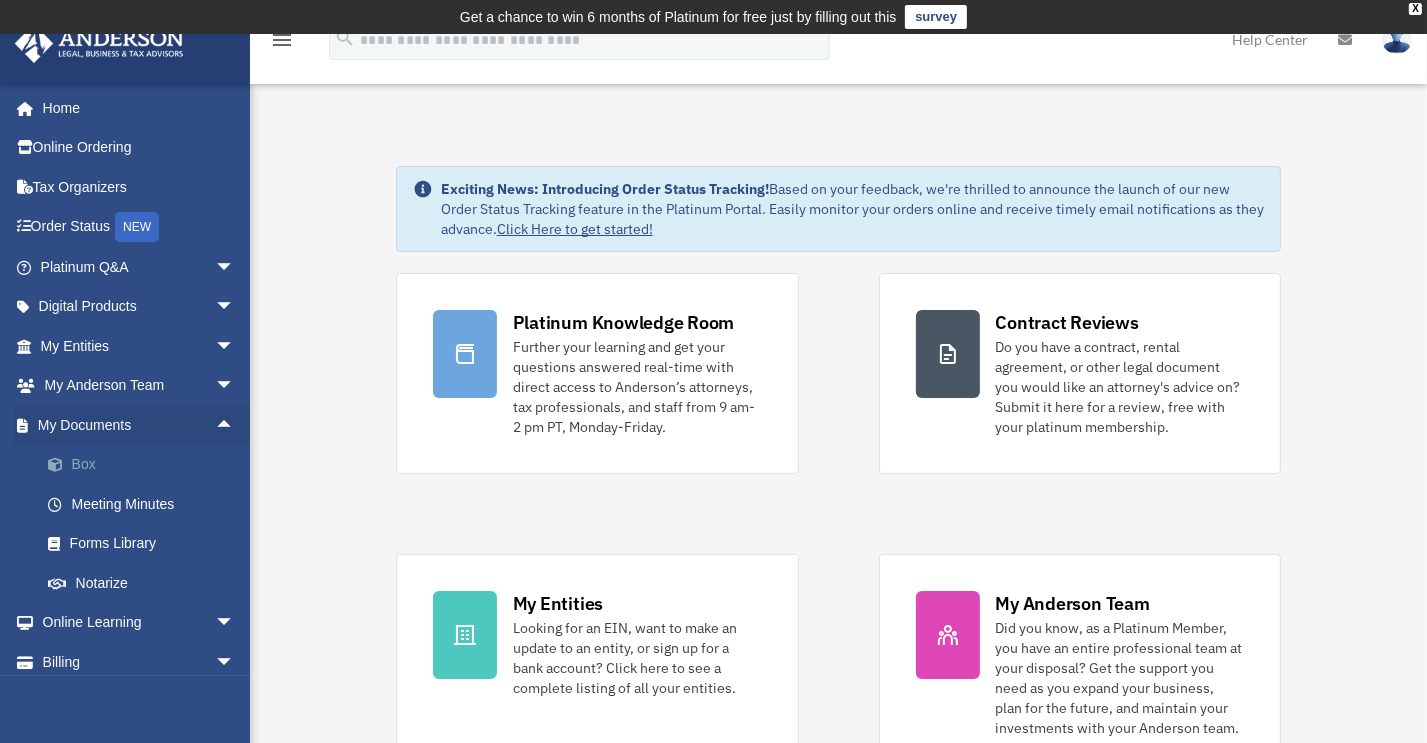 click on "Box" at bounding box center (146, 465) 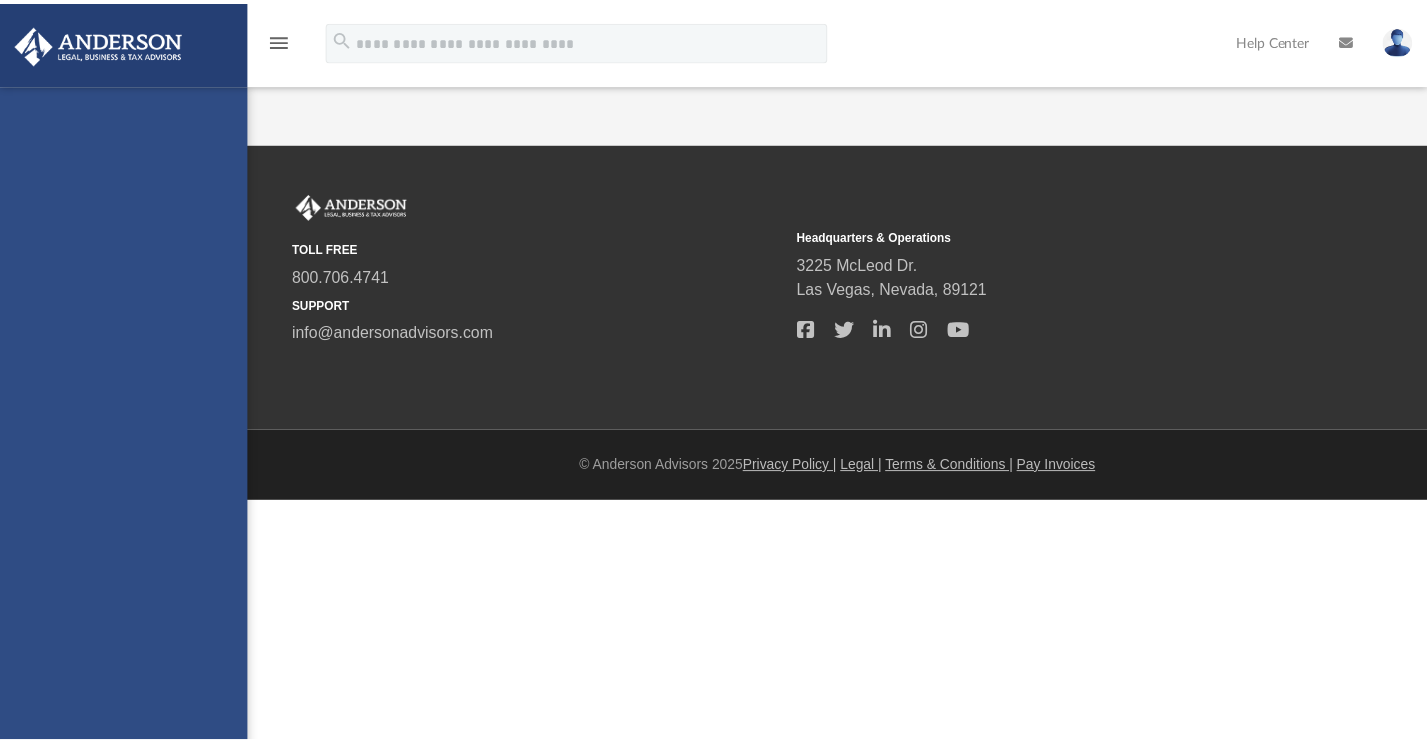 scroll, scrollTop: 0, scrollLeft: 0, axis: both 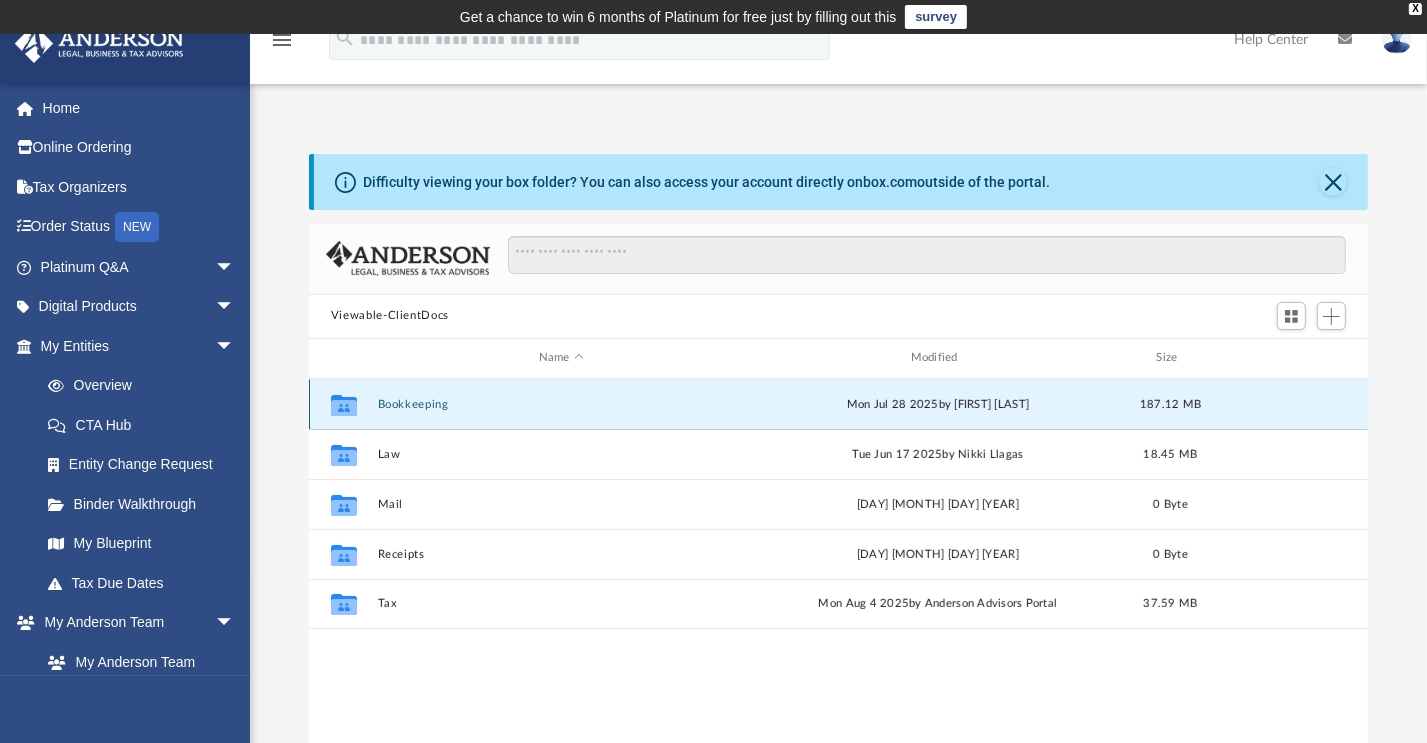 click on "Bookkeeping" at bounding box center (561, 404) 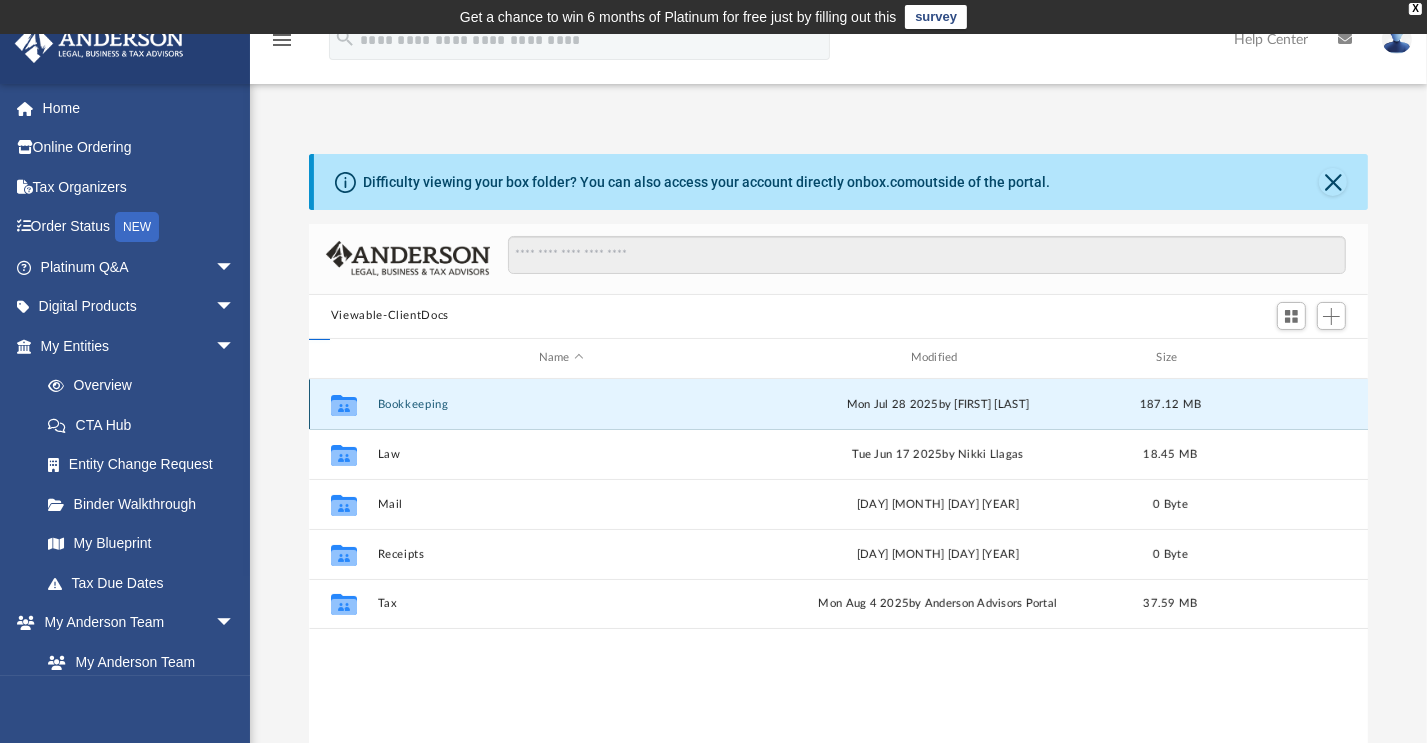 click on "Bookkeeping" at bounding box center [561, 404] 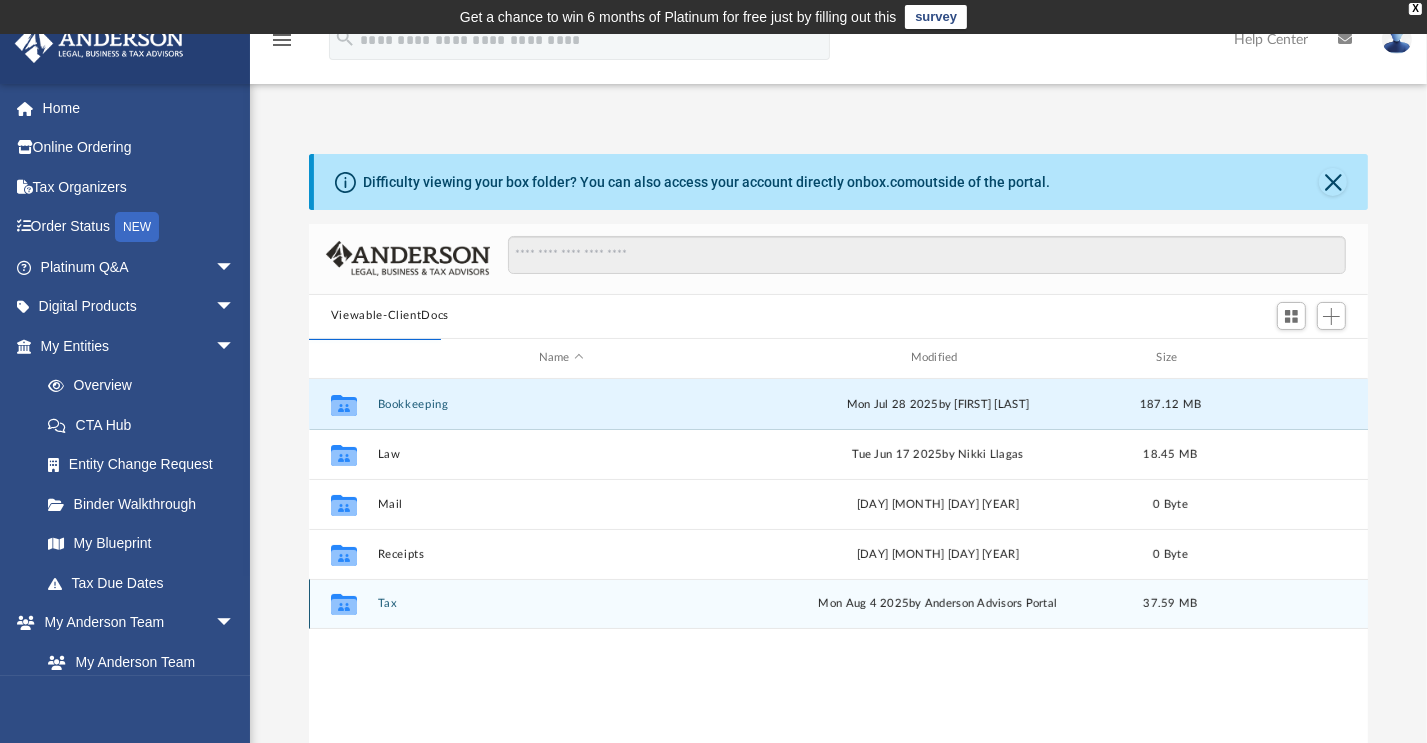 click on "Collaborated Folder Tax Mon Aug 4 2025  by [LAST] [LAST] Portal 37.59 MB" at bounding box center (838, 604) 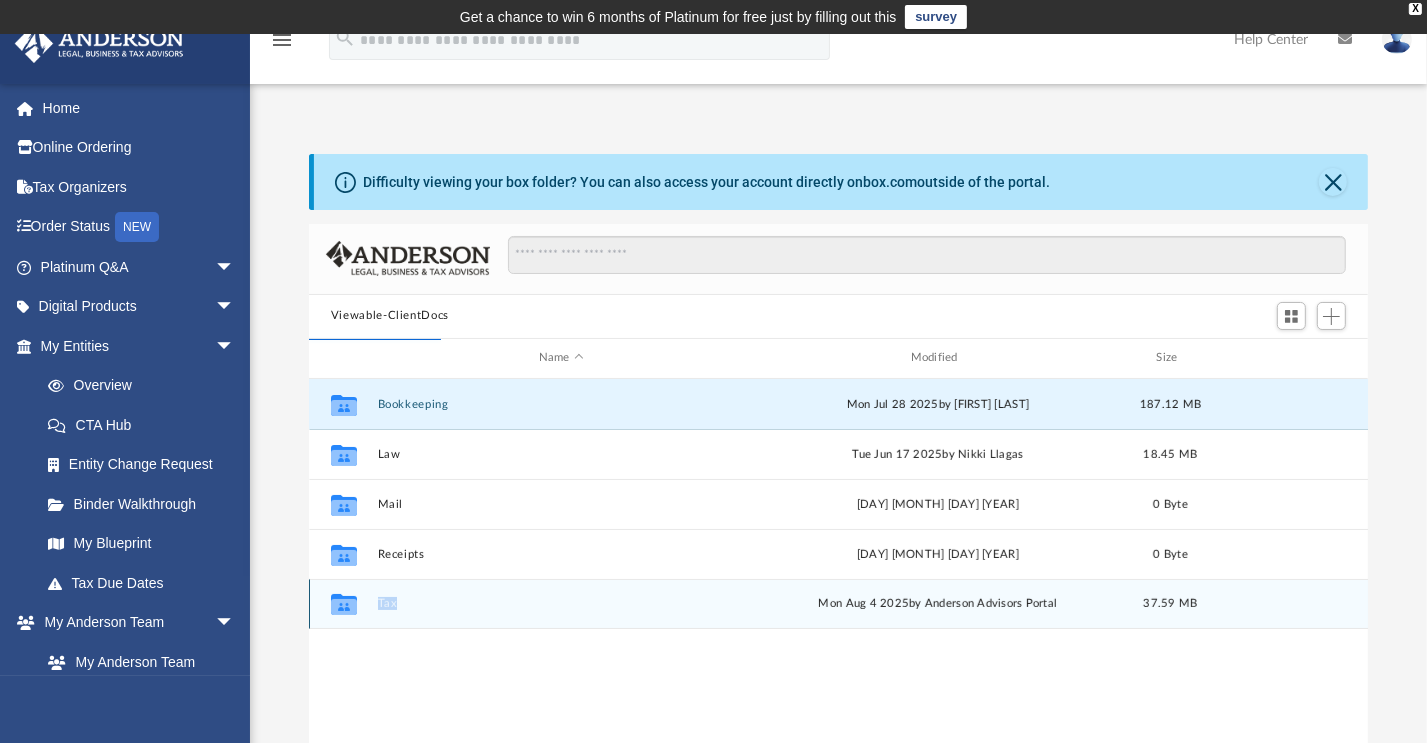 click on "Collaborated Folder Tax Mon Aug 4 2025  by [LAST] [LAST] Portal 37.59 MB" at bounding box center (838, 604) 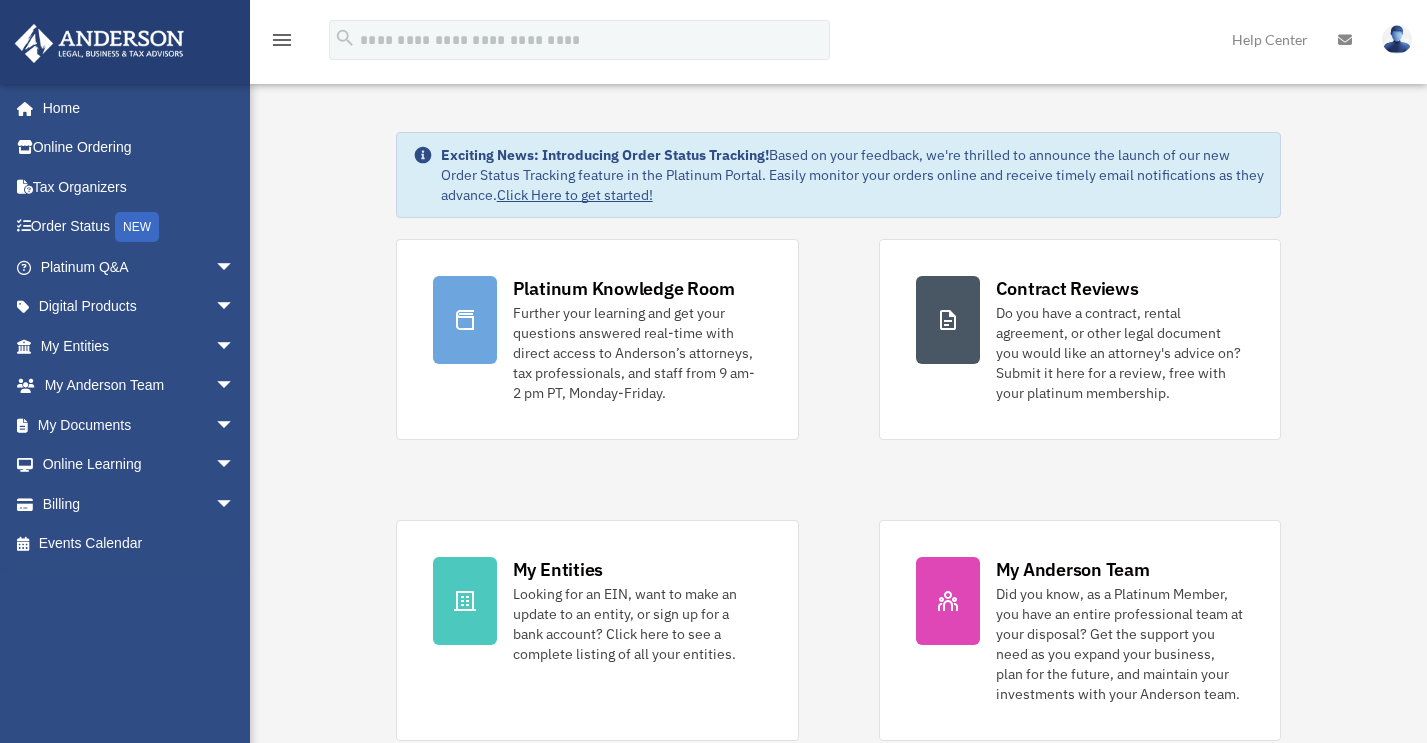 scroll, scrollTop: 0, scrollLeft: 0, axis: both 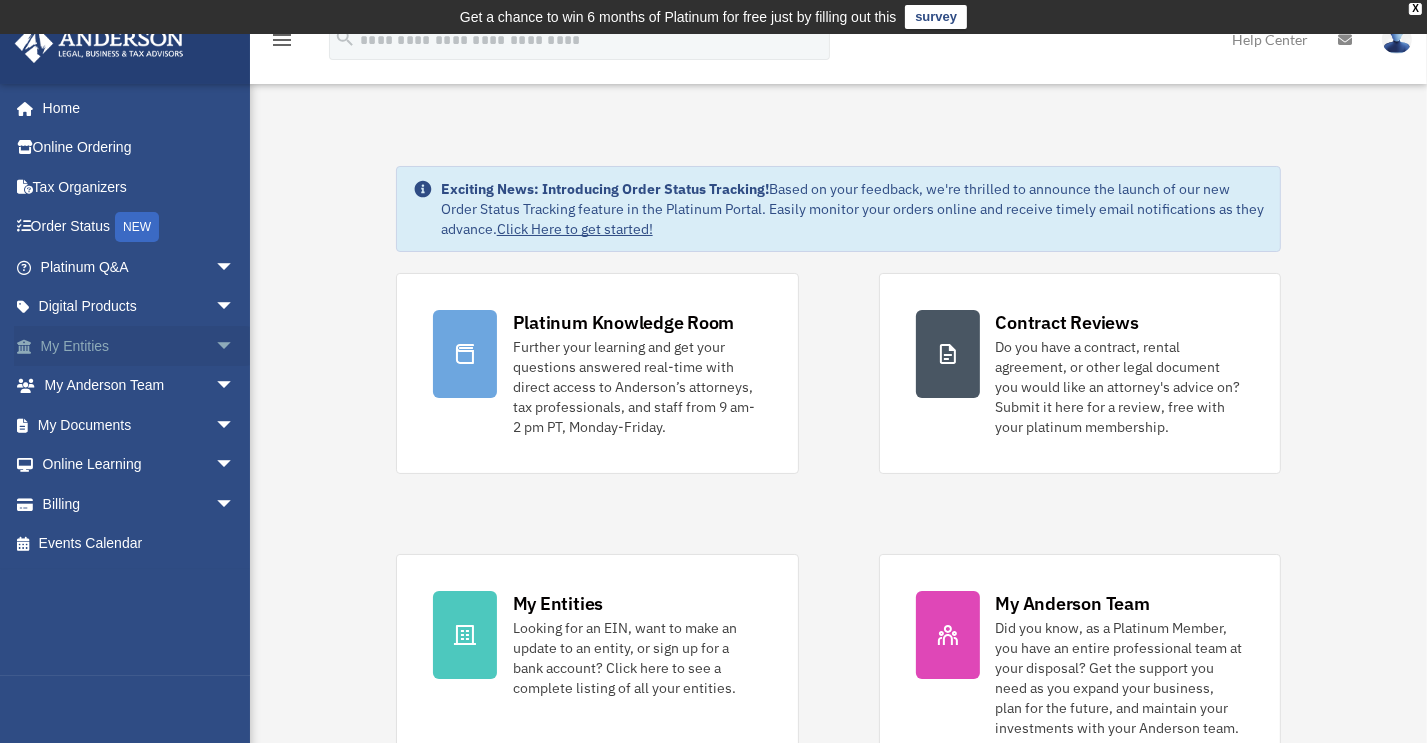 click on "arrow_drop_down" at bounding box center [235, 346] 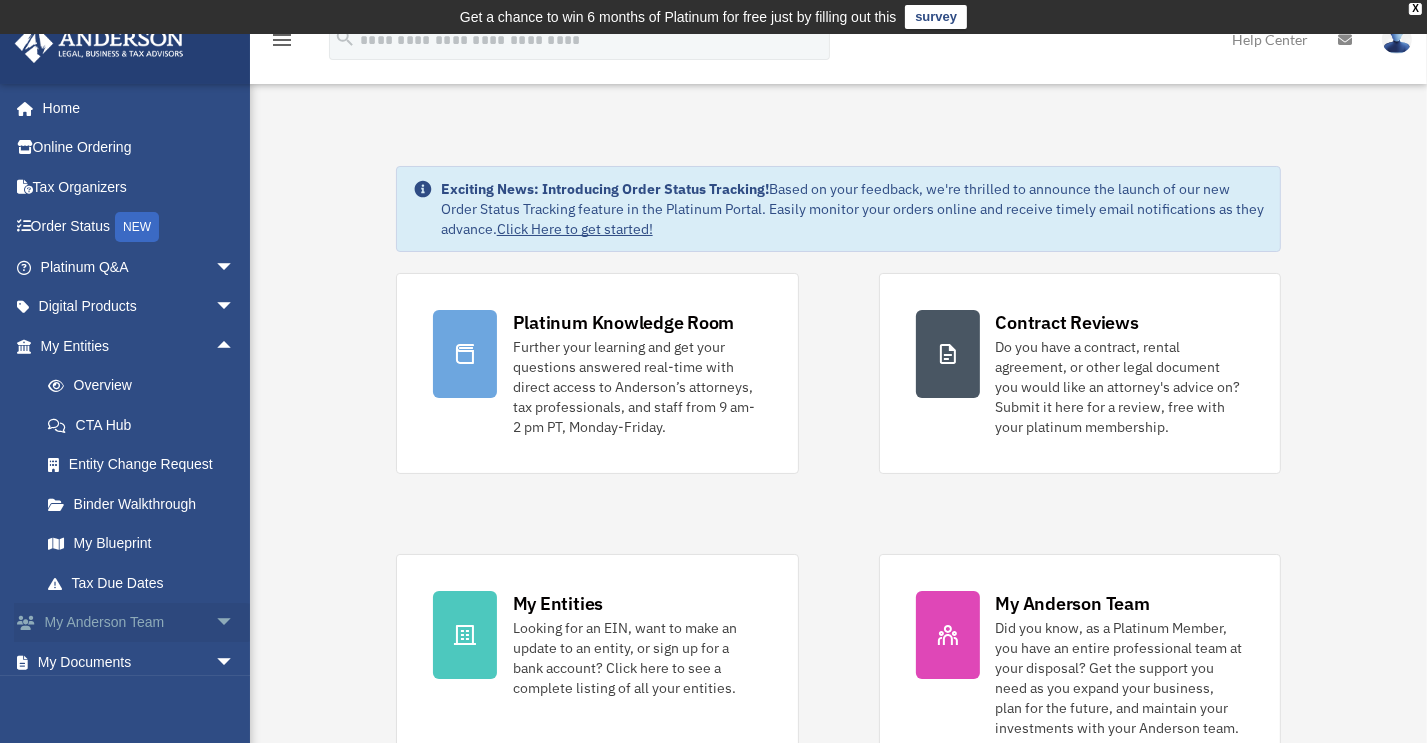 click on "arrow_drop_down" at bounding box center [235, 623] 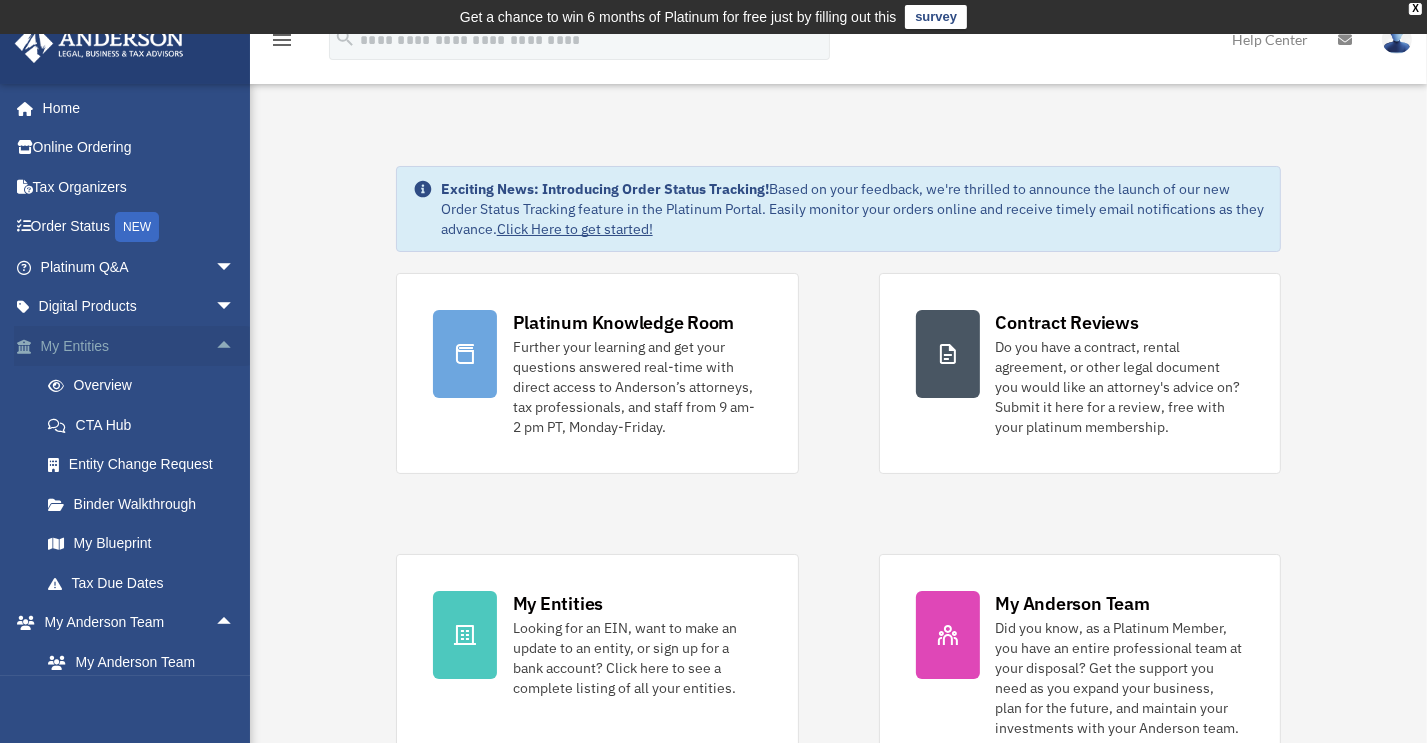 click on "arrow_drop_up" at bounding box center [235, 346] 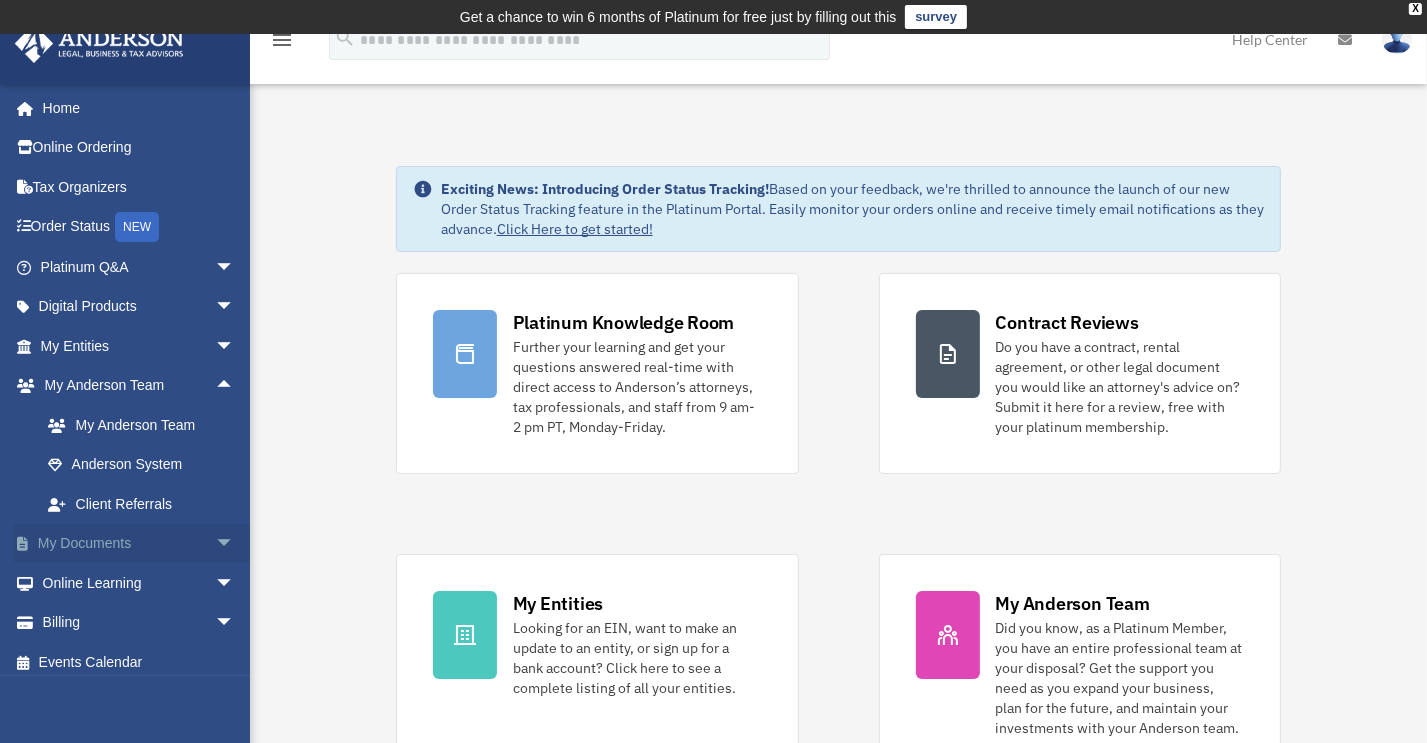 click on "arrow_drop_down" at bounding box center (235, 544) 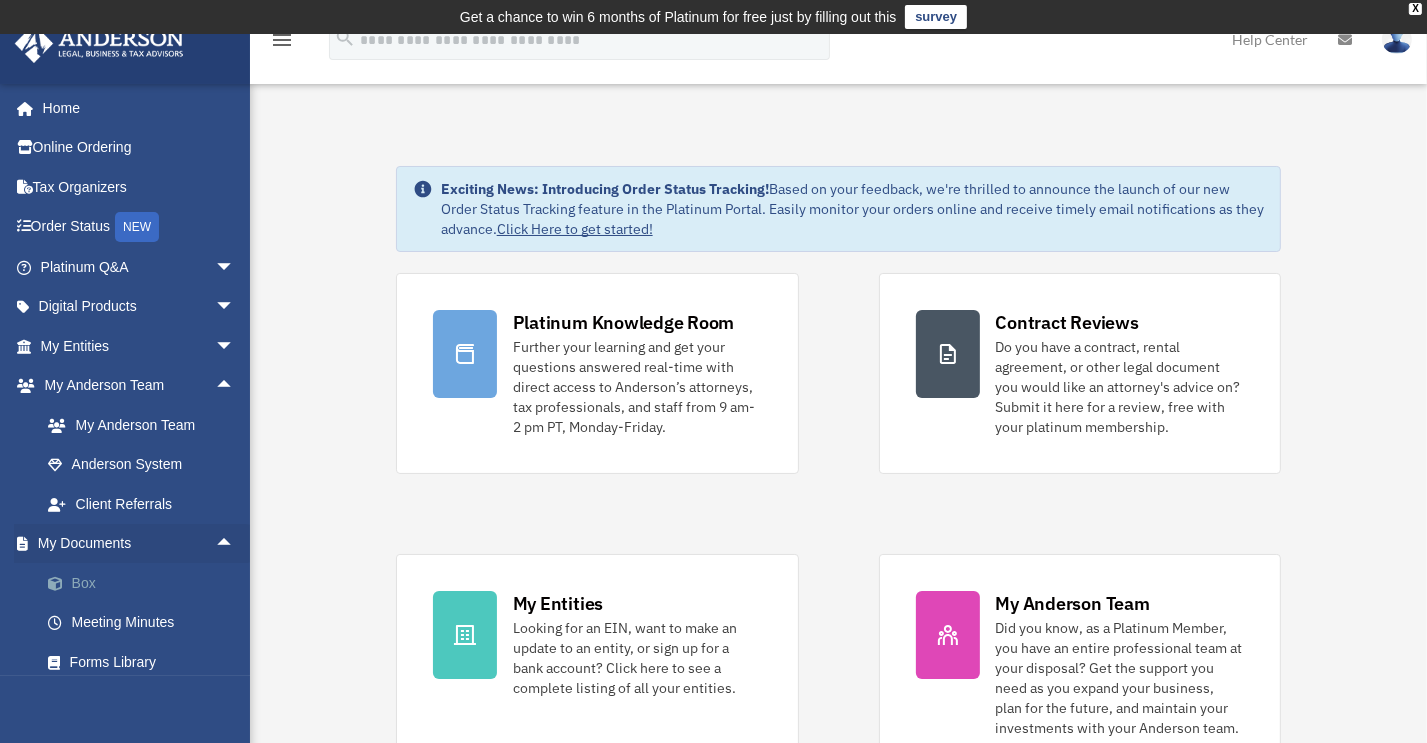 click on "Box" at bounding box center [146, 583] 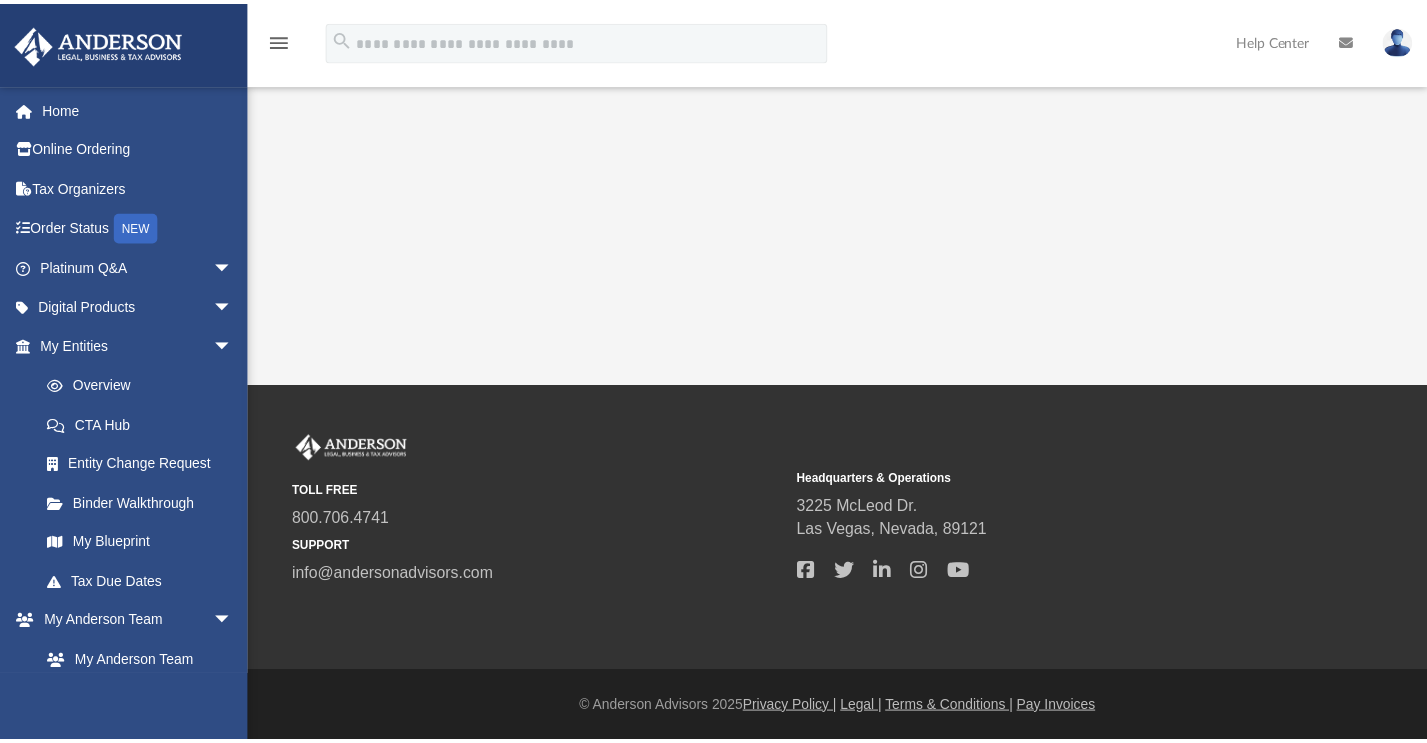 scroll, scrollTop: 0, scrollLeft: 0, axis: both 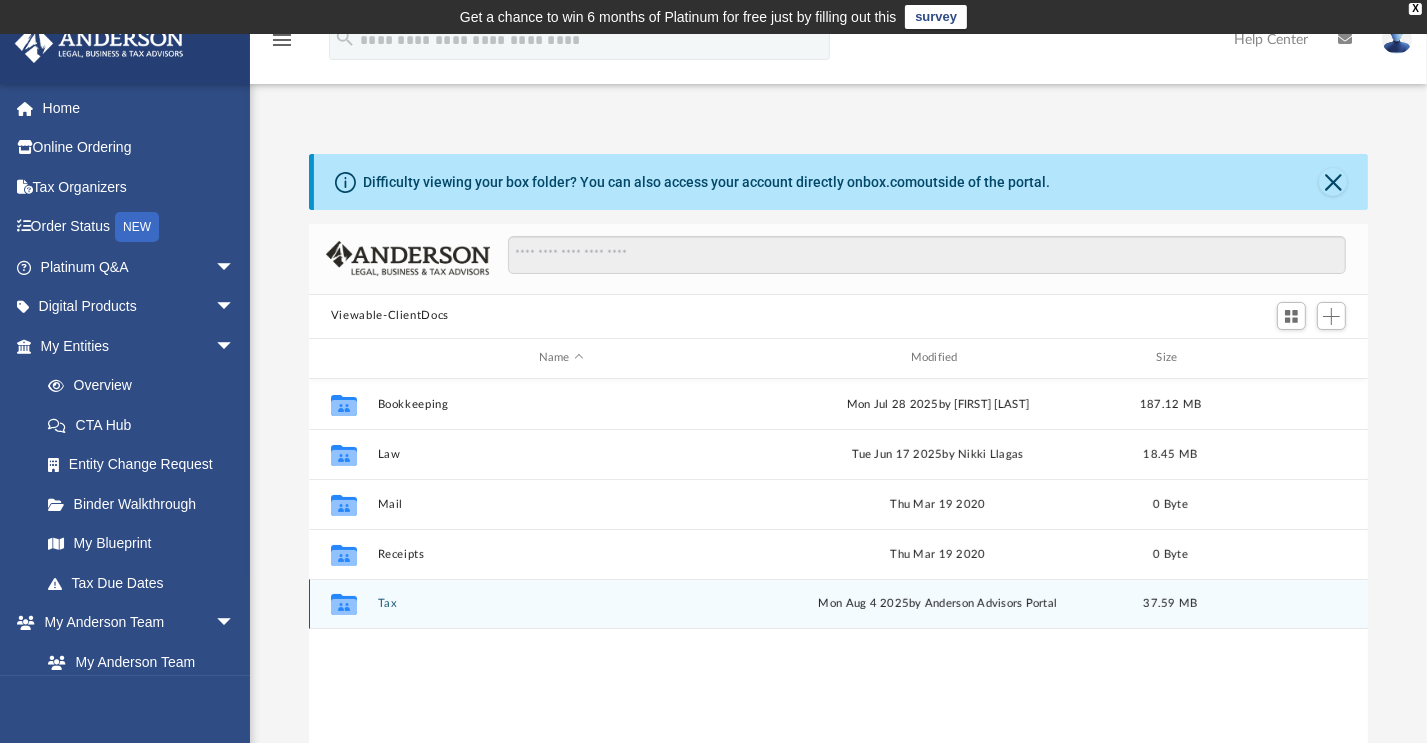 click on "Tax" at bounding box center [561, 603] 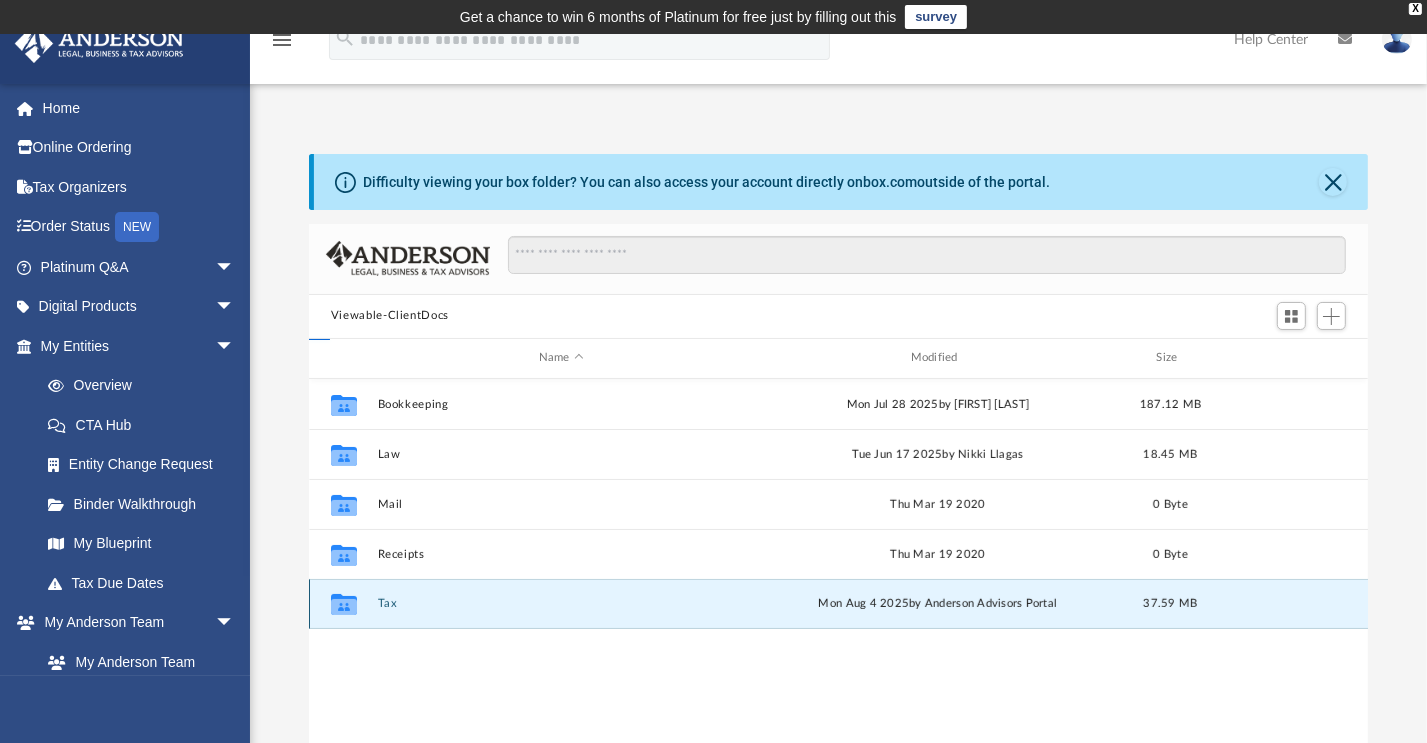 click on "Tax" at bounding box center [561, 603] 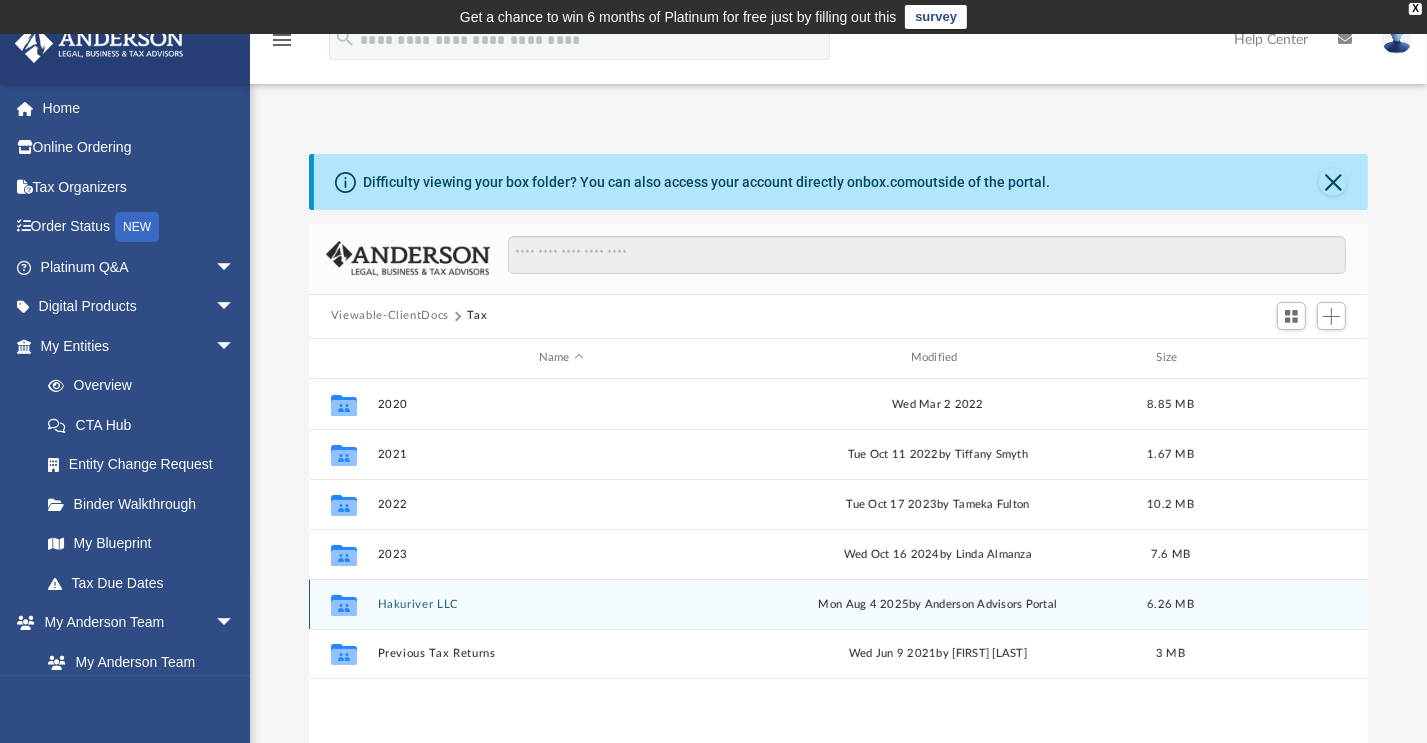 click on "Hakuriver LLC" at bounding box center [561, 604] 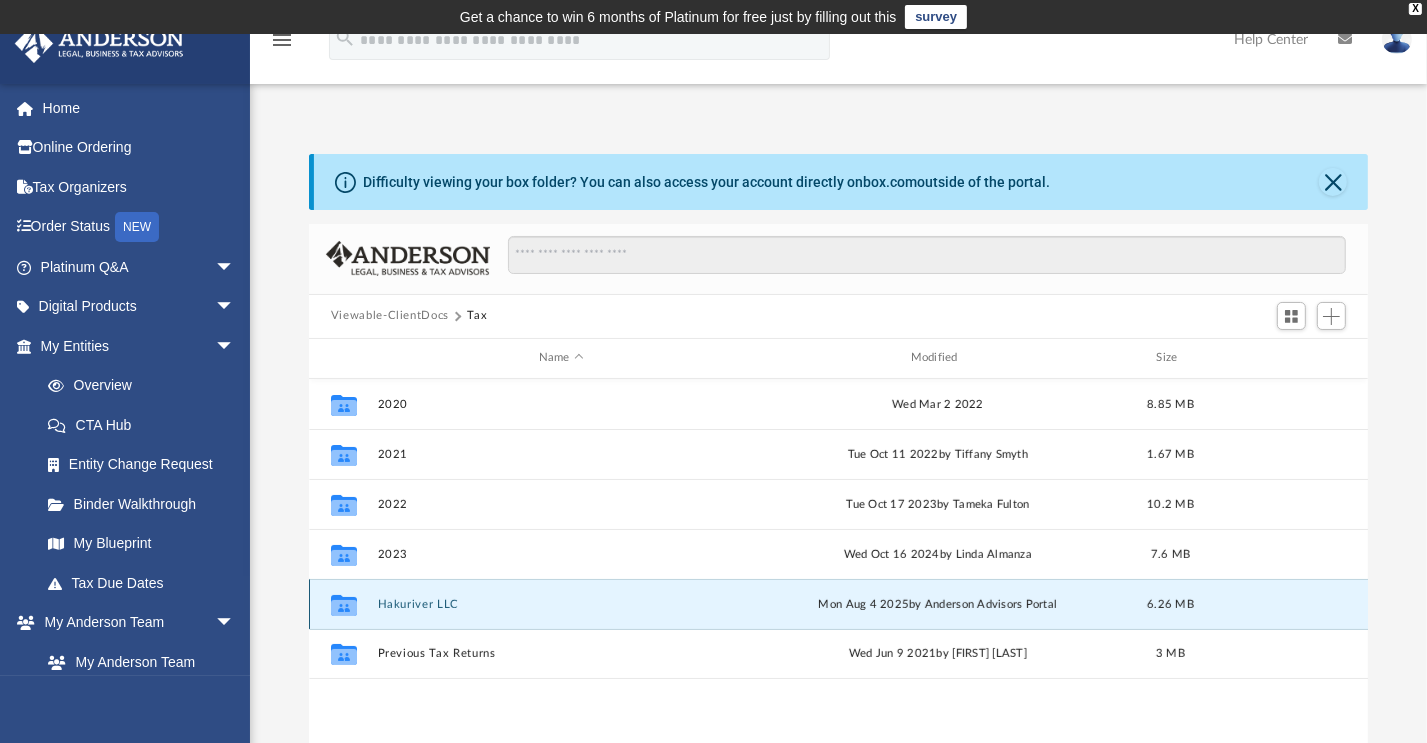 click on "Hakuriver LLC" at bounding box center (561, 604) 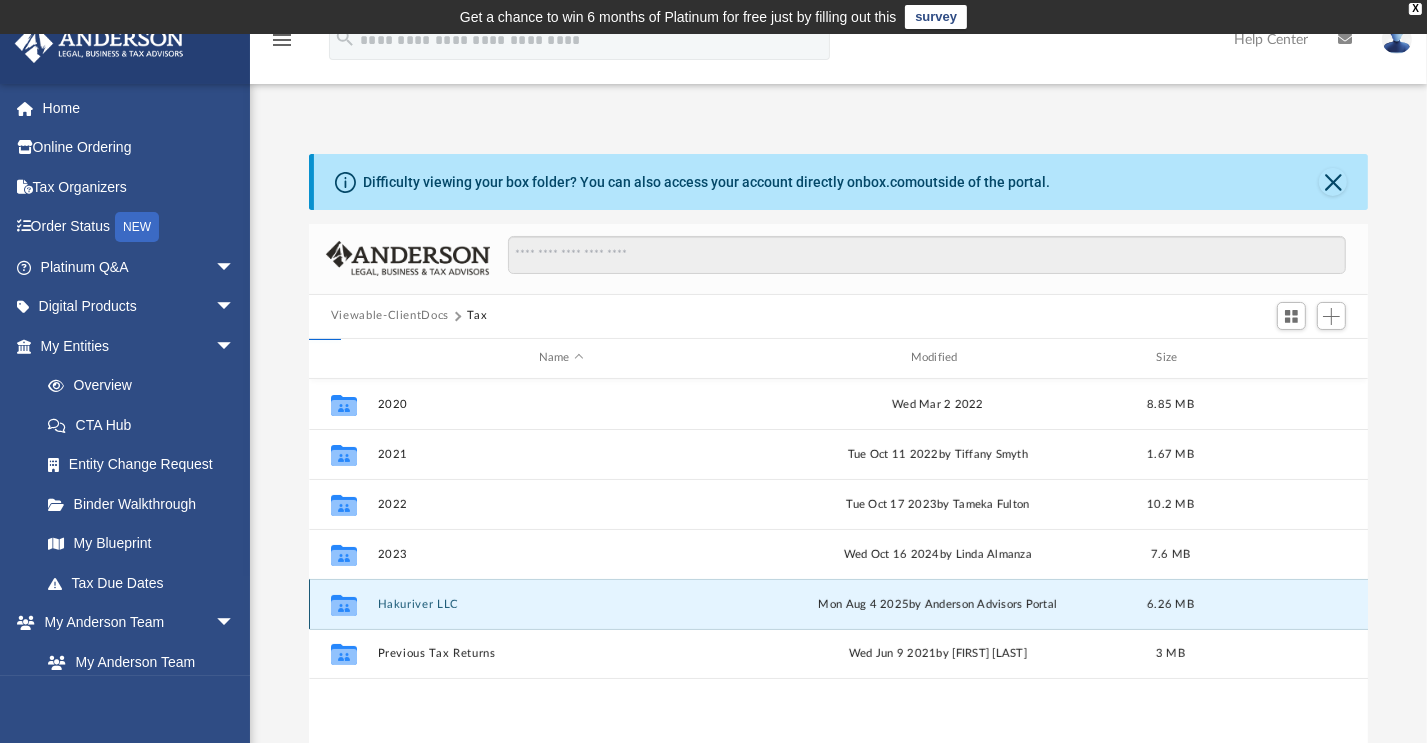 click on "Hakuriver LLC" at bounding box center [561, 604] 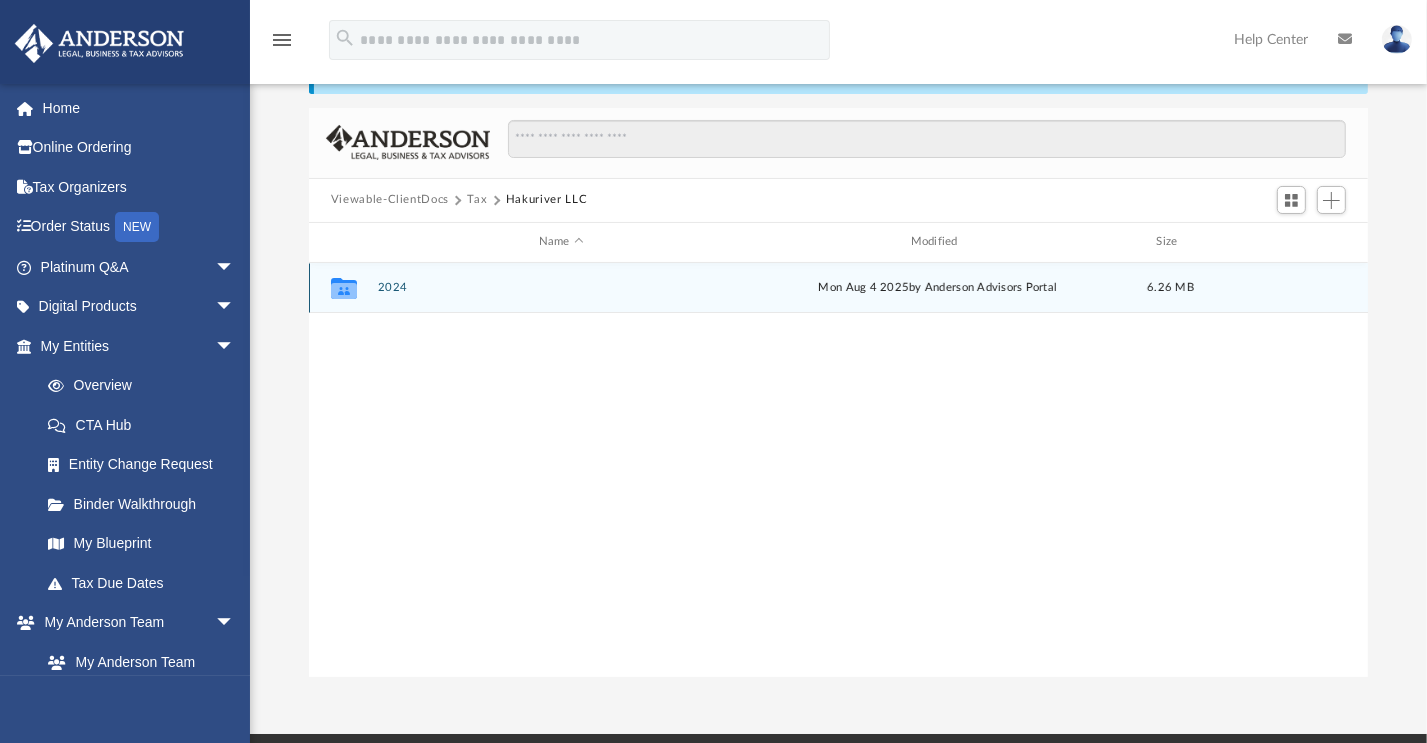 scroll, scrollTop: 0, scrollLeft: 0, axis: both 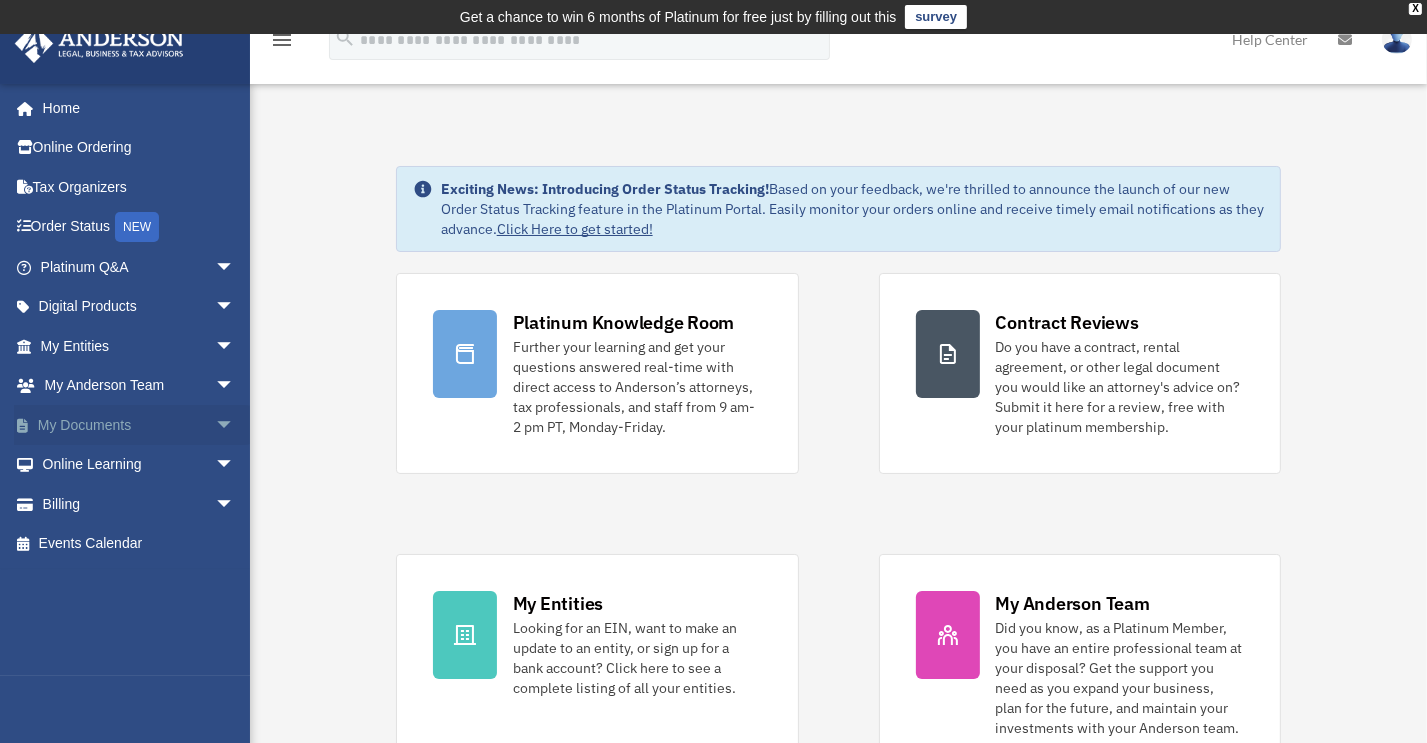 click on "arrow_drop_down" at bounding box center [235, 425] 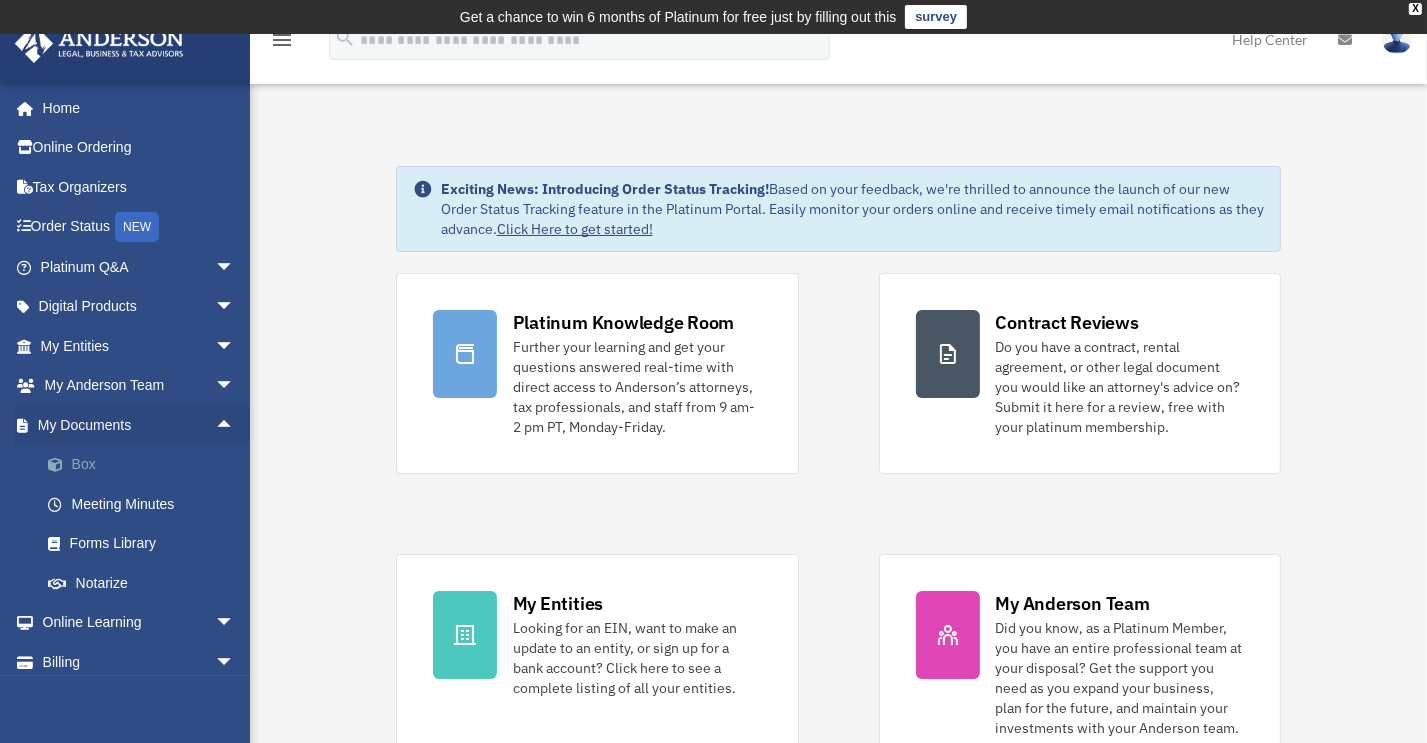 click on "Box" at bounding box center (146, 465) 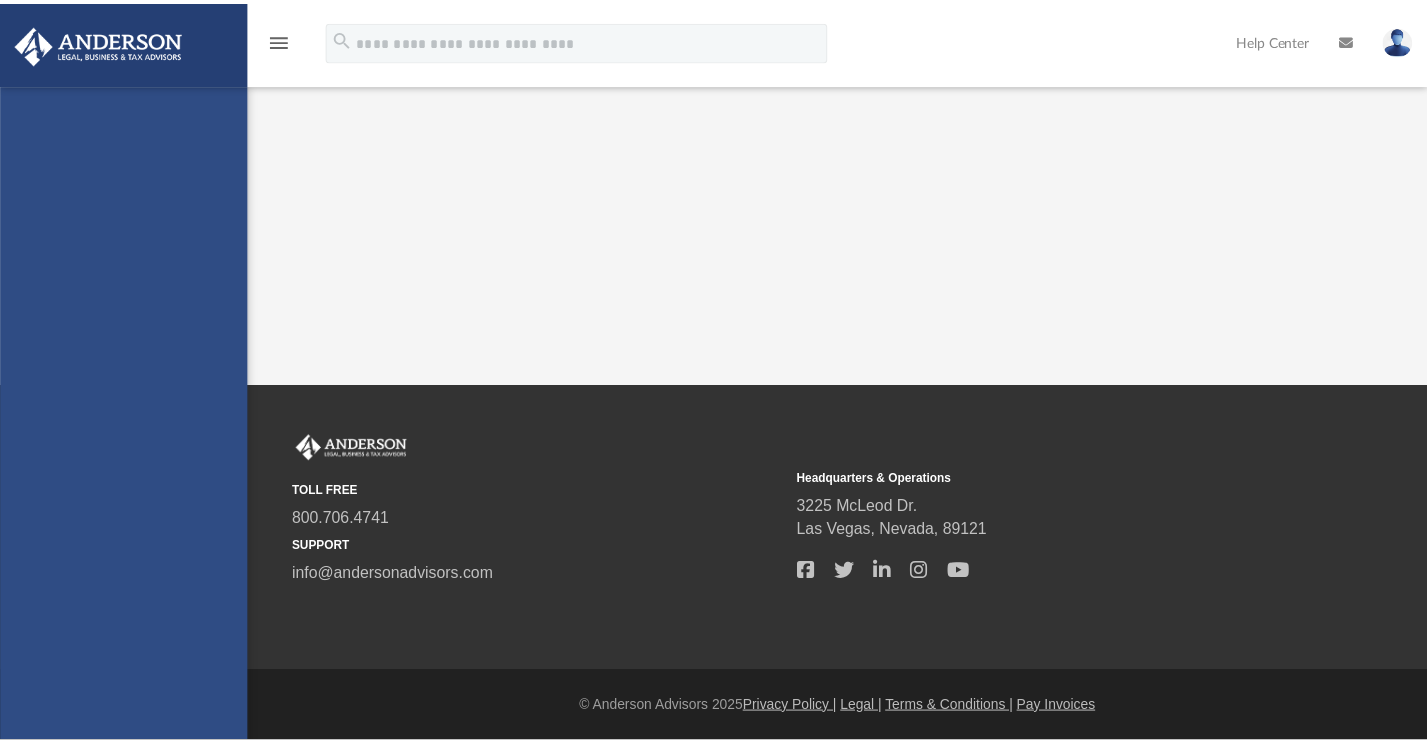 scroll, scrollTop: 0, scrollLeft: 0, axis: both 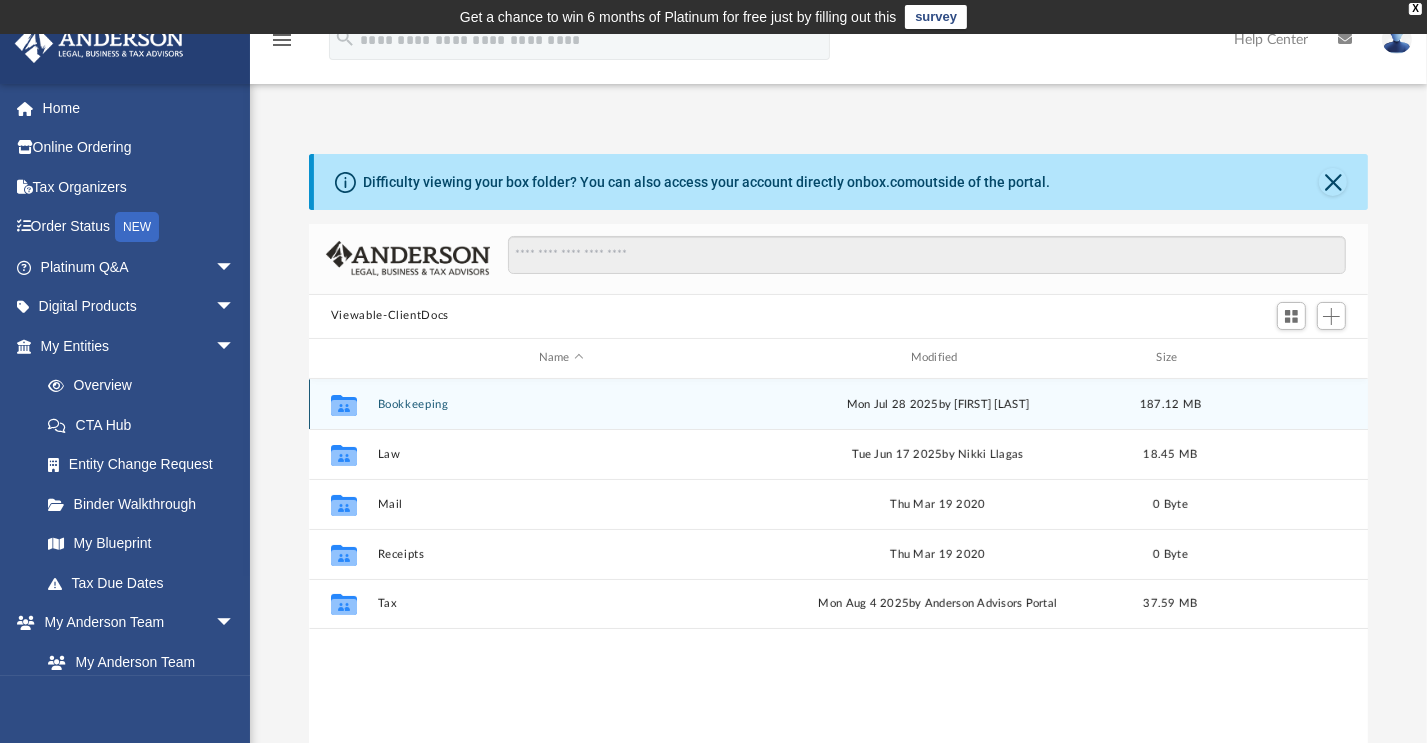 click on "Bookkeeping" at bounding box center [561, 404] 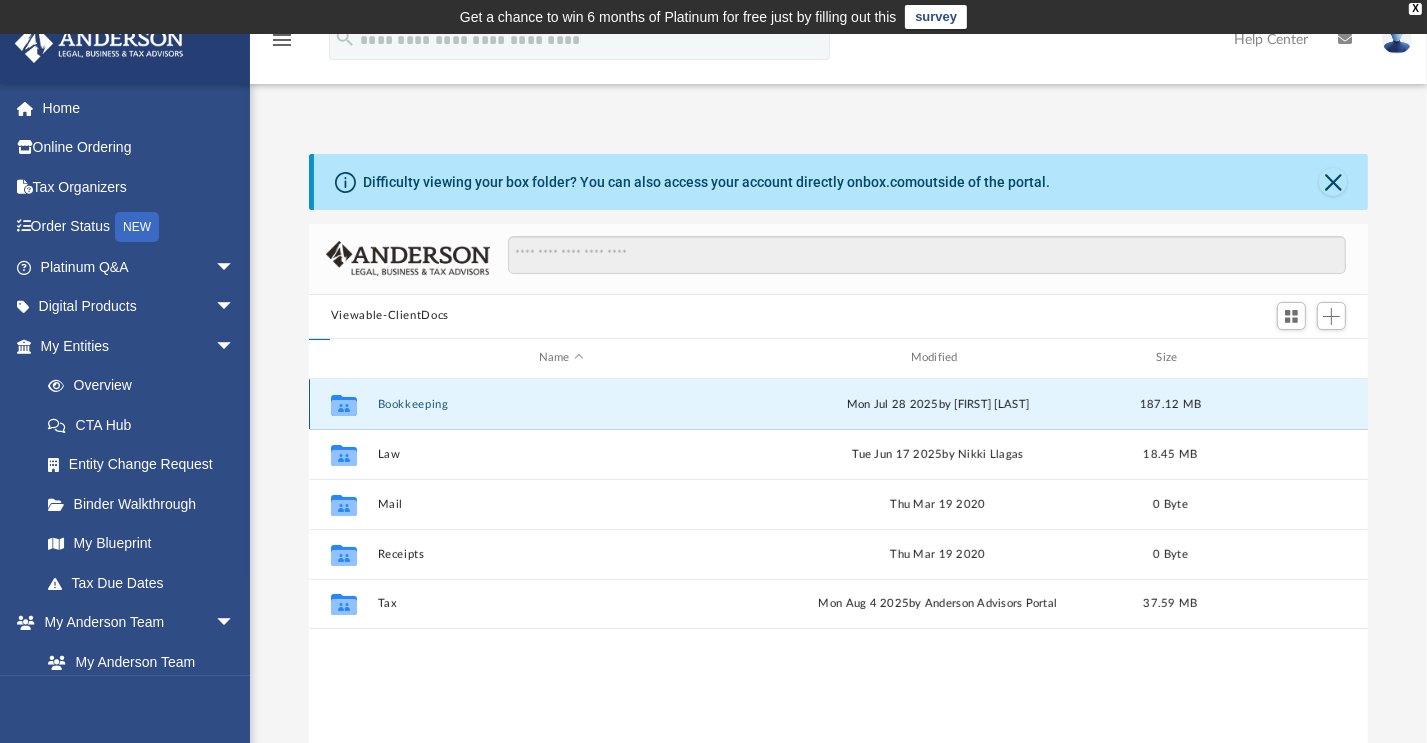 click on "Bookkeeping" at bounding box center [561, 404] 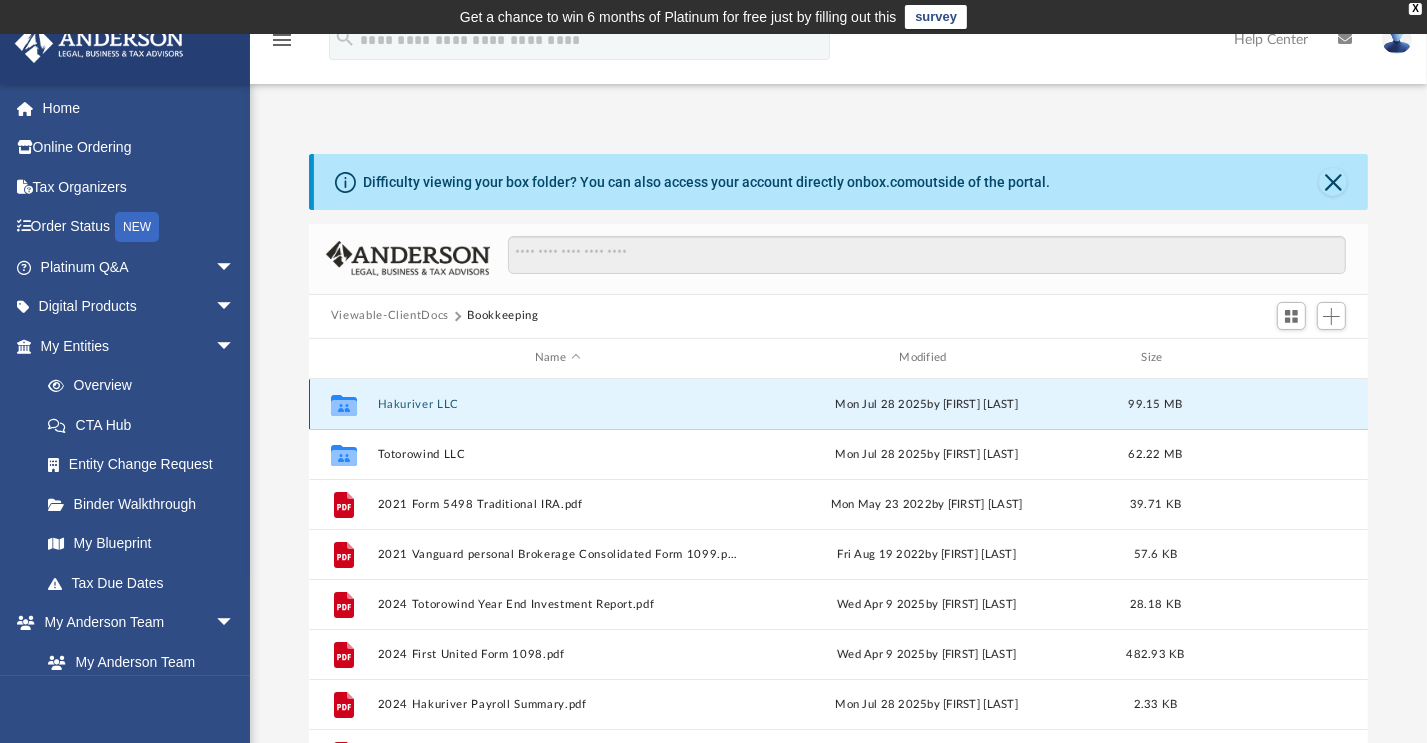 click on "Hakuriver LLC" at bounding box center [557, 404] 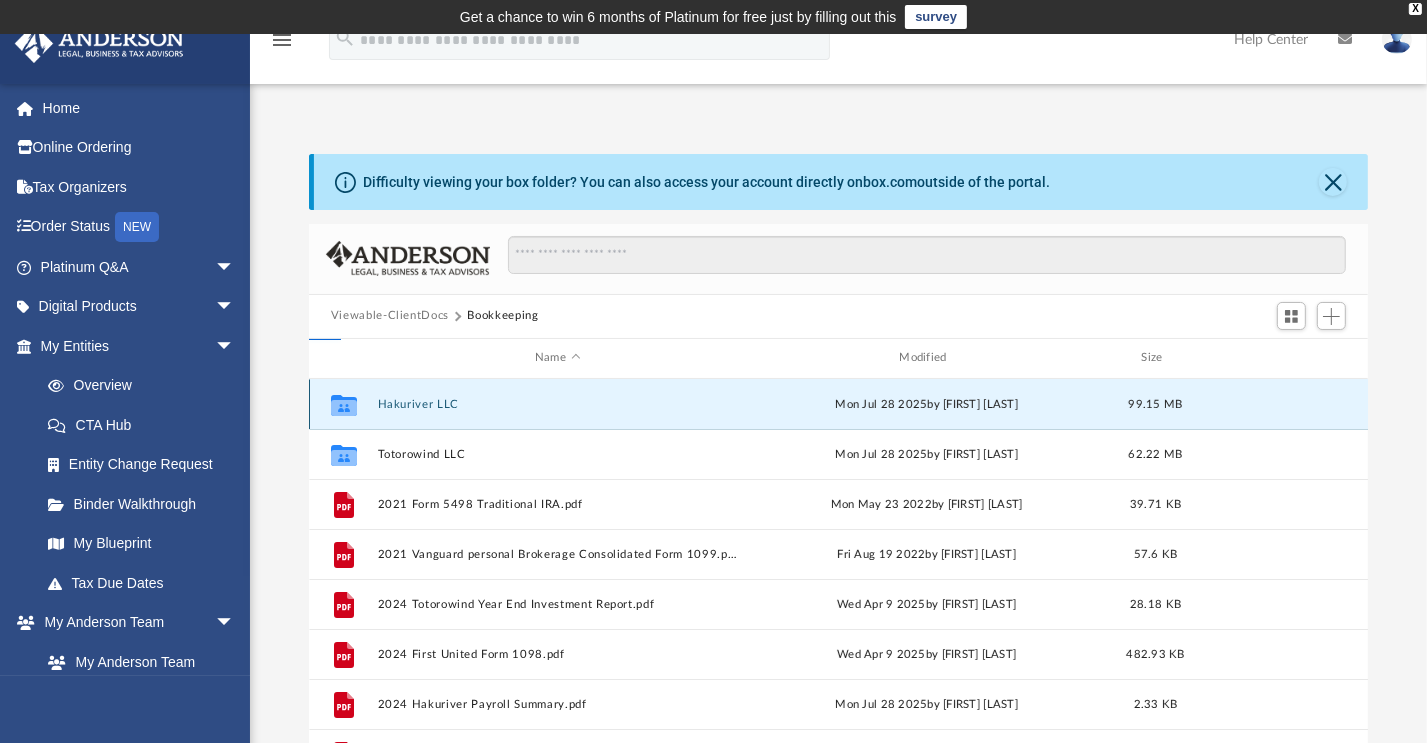 click on "Hakuriver LLC" at bounding box center [557, 404] 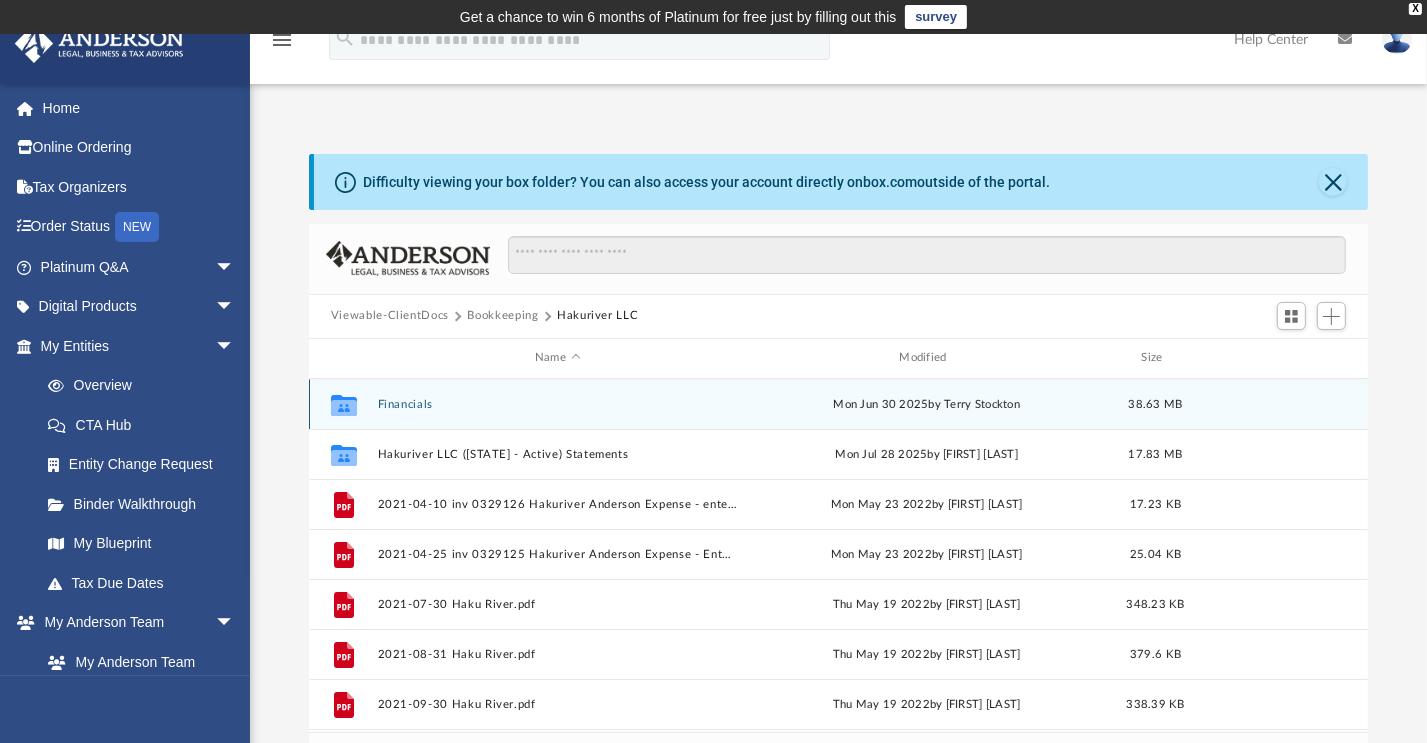scroll, scrollTop: 377, scrollLeft: 1044, axis: both 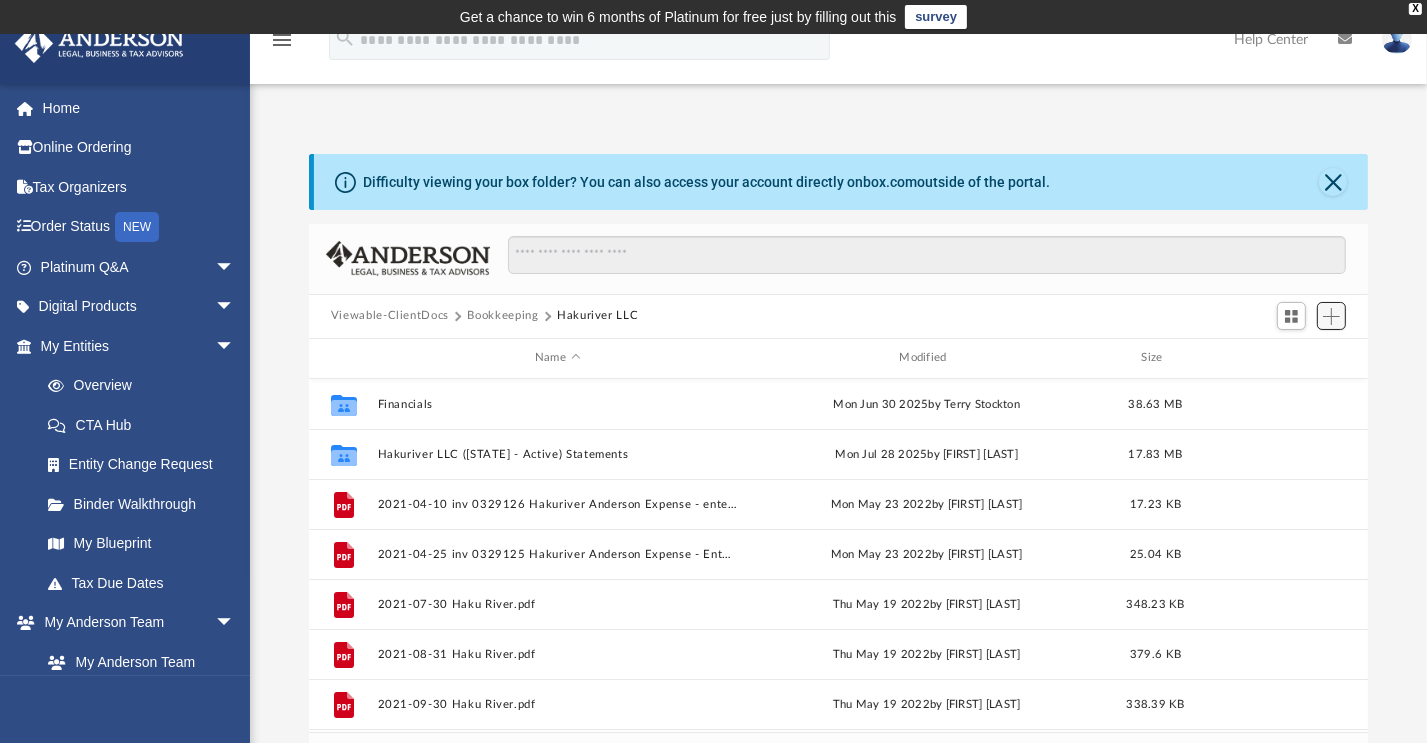 click at bounding box center (1331, 316) 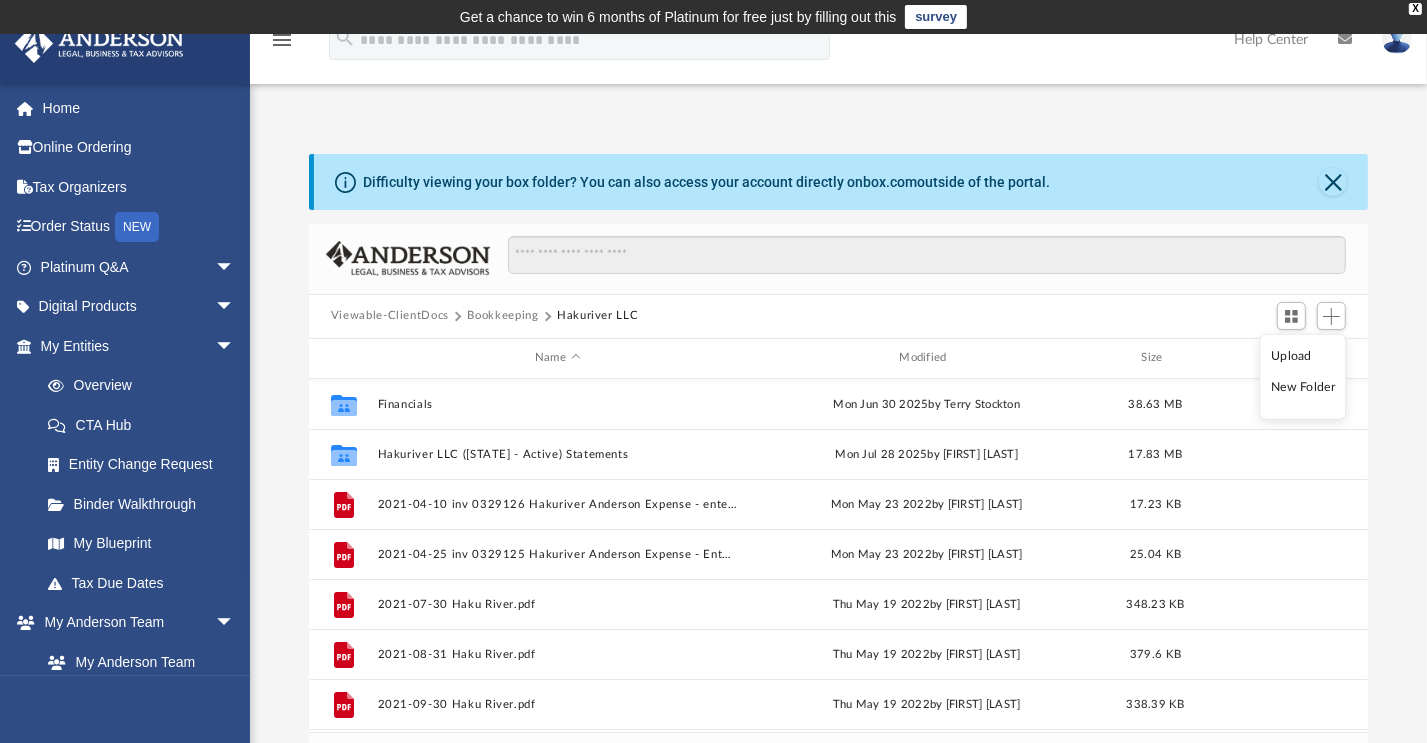 click on "Upload" at bounding box center (1303, 356) 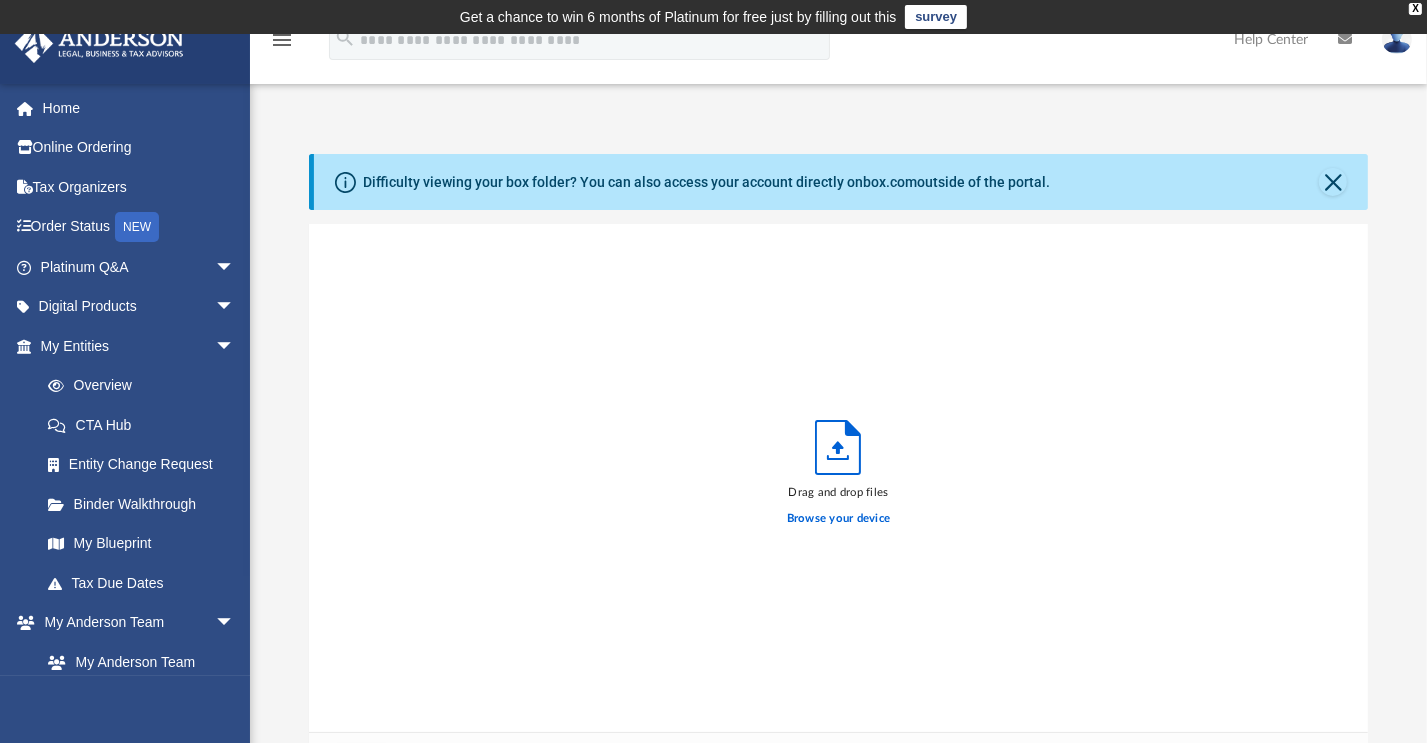scroll, scrollTop: 16, scrollLeft: 16, axis: both 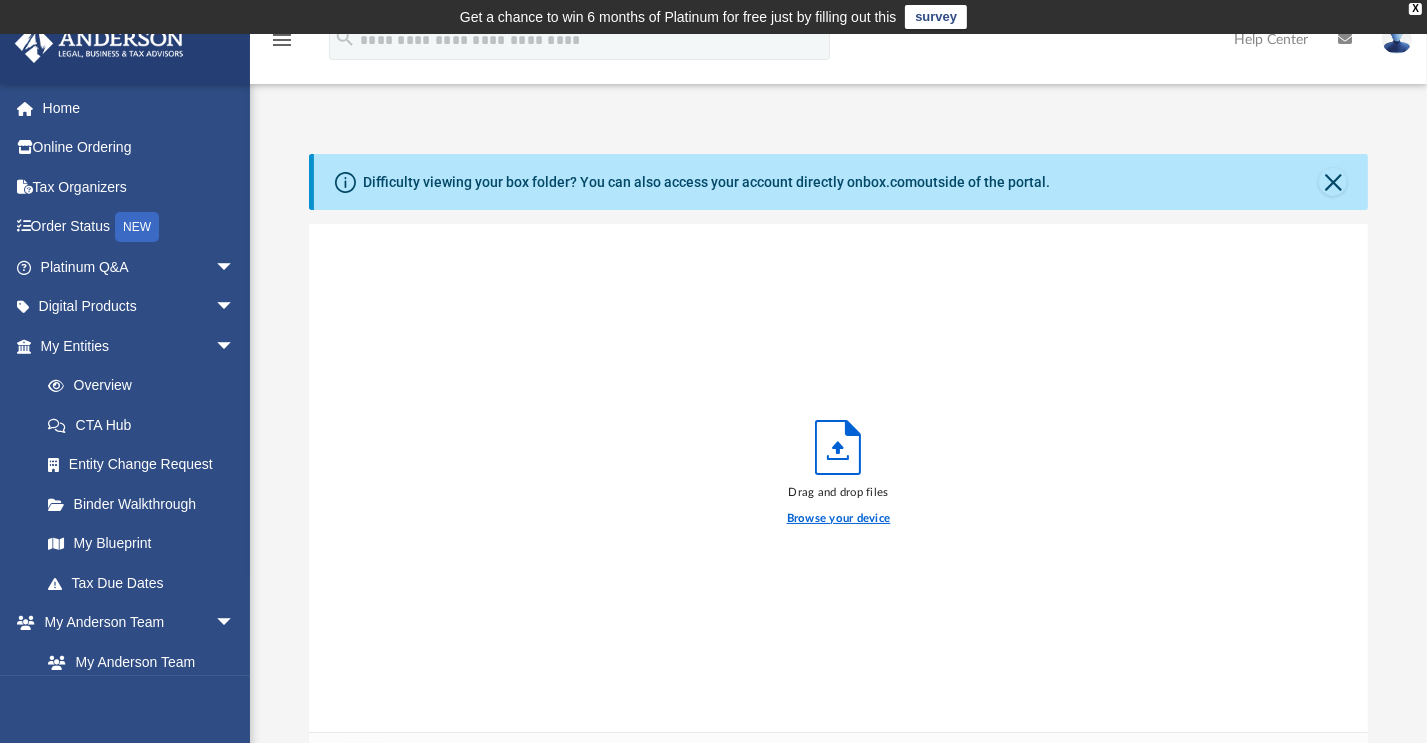 click on "Browse your device" at bounding box center [839, 519] 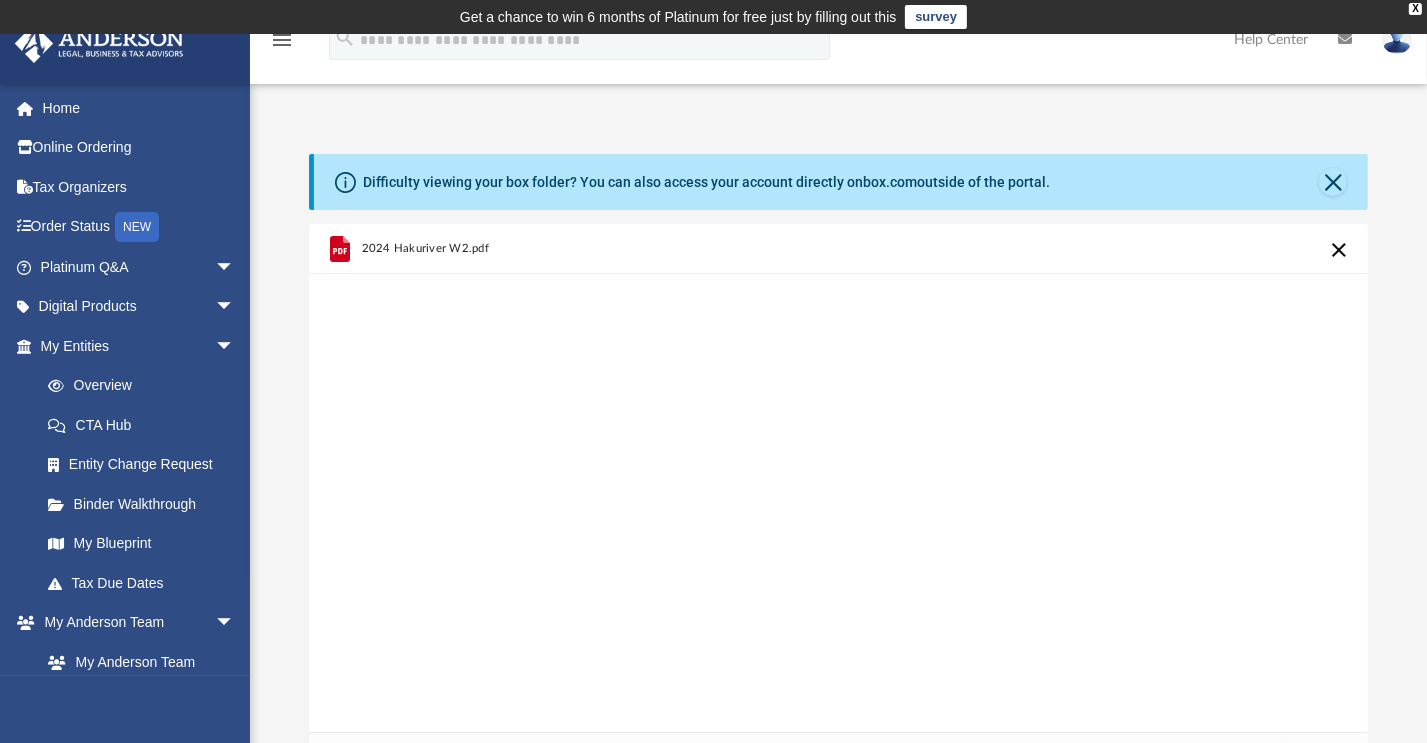 scroll, scrollTop: 464, scrollLeft: 0, axis: vertical 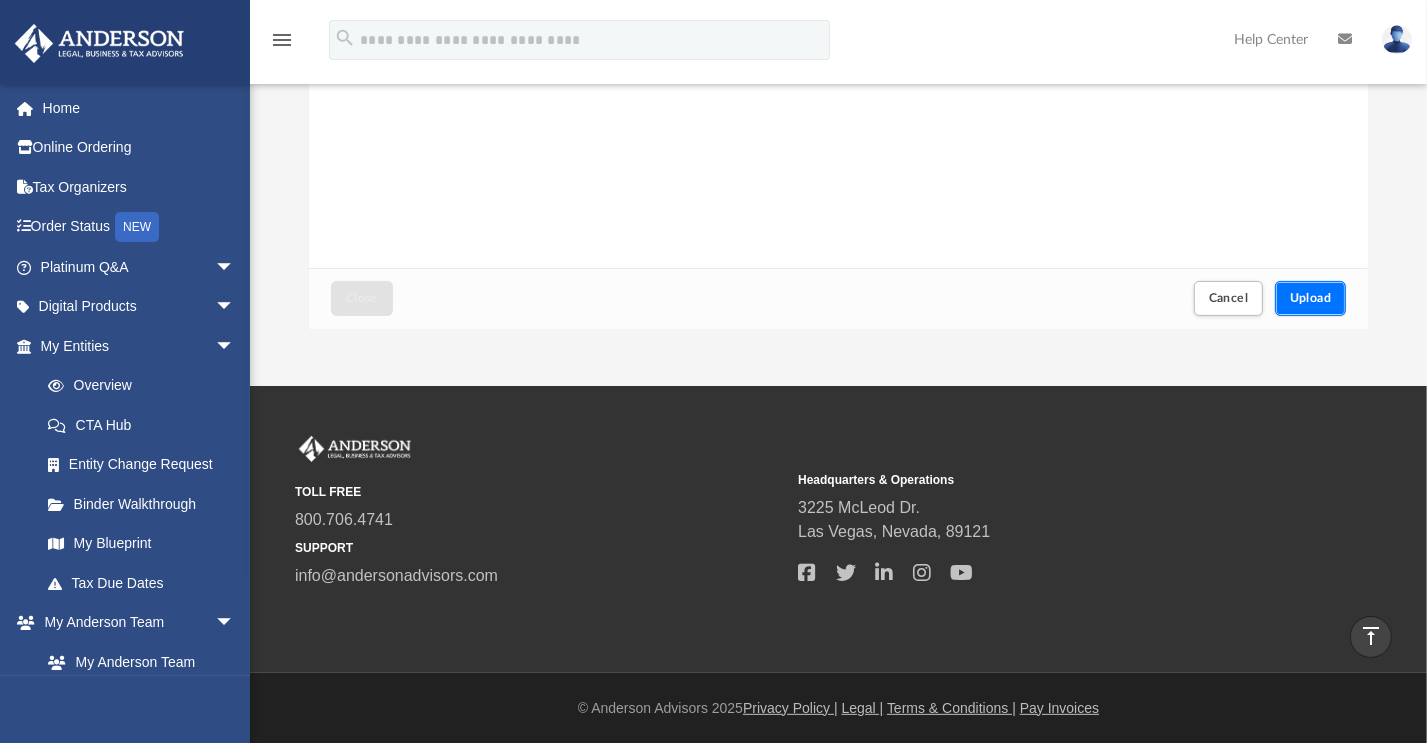 click on "Upload" at bounding box center [1311, 298] 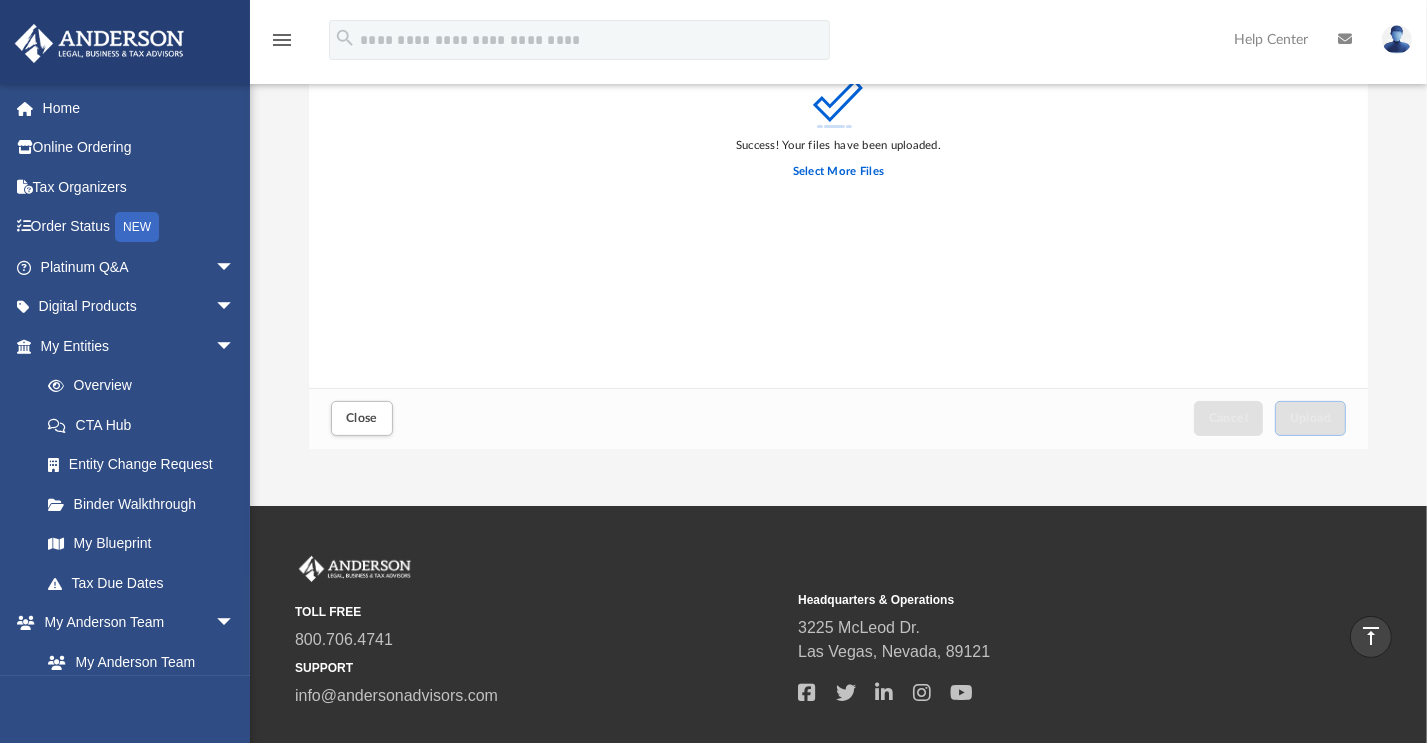 scroll, scrollTop: 264, scrollLeft: 0, axis: vertical 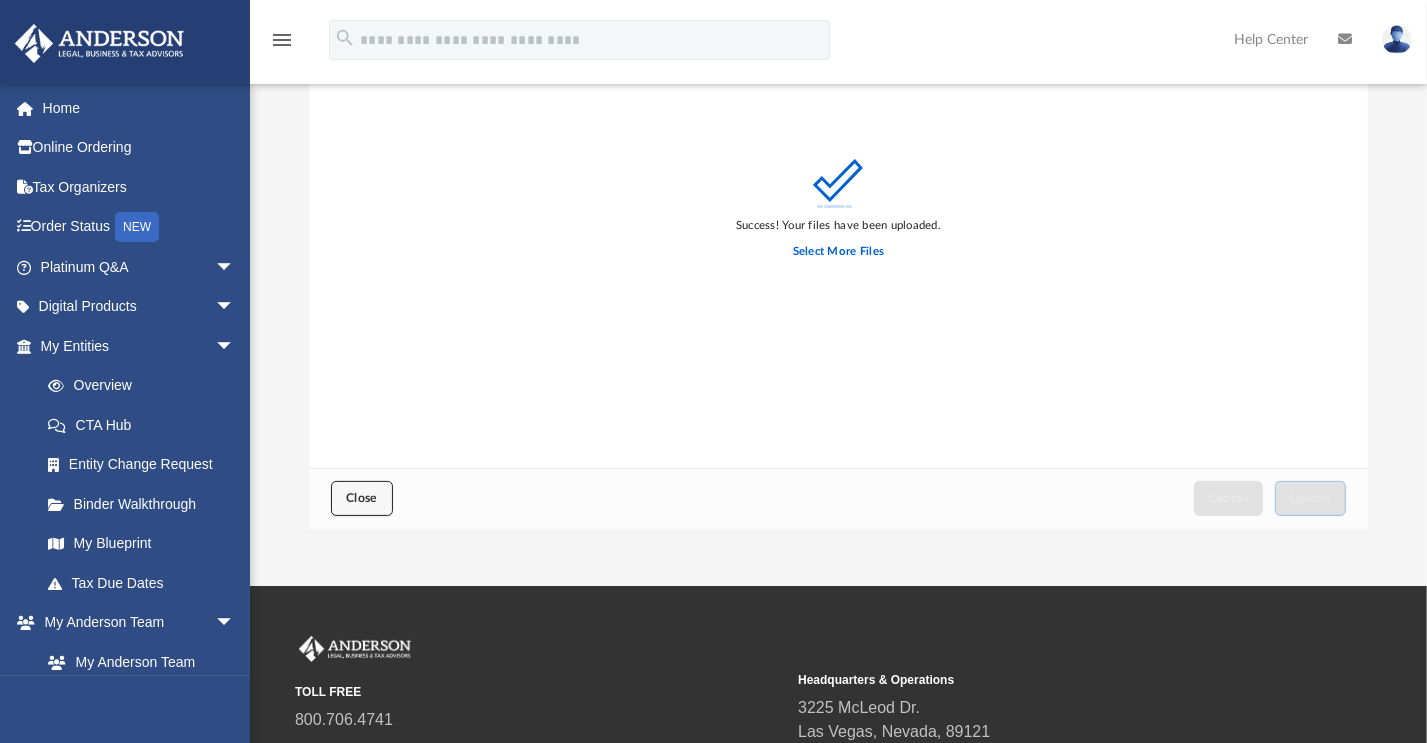 click on "Close" at bounding box center [362, 498] 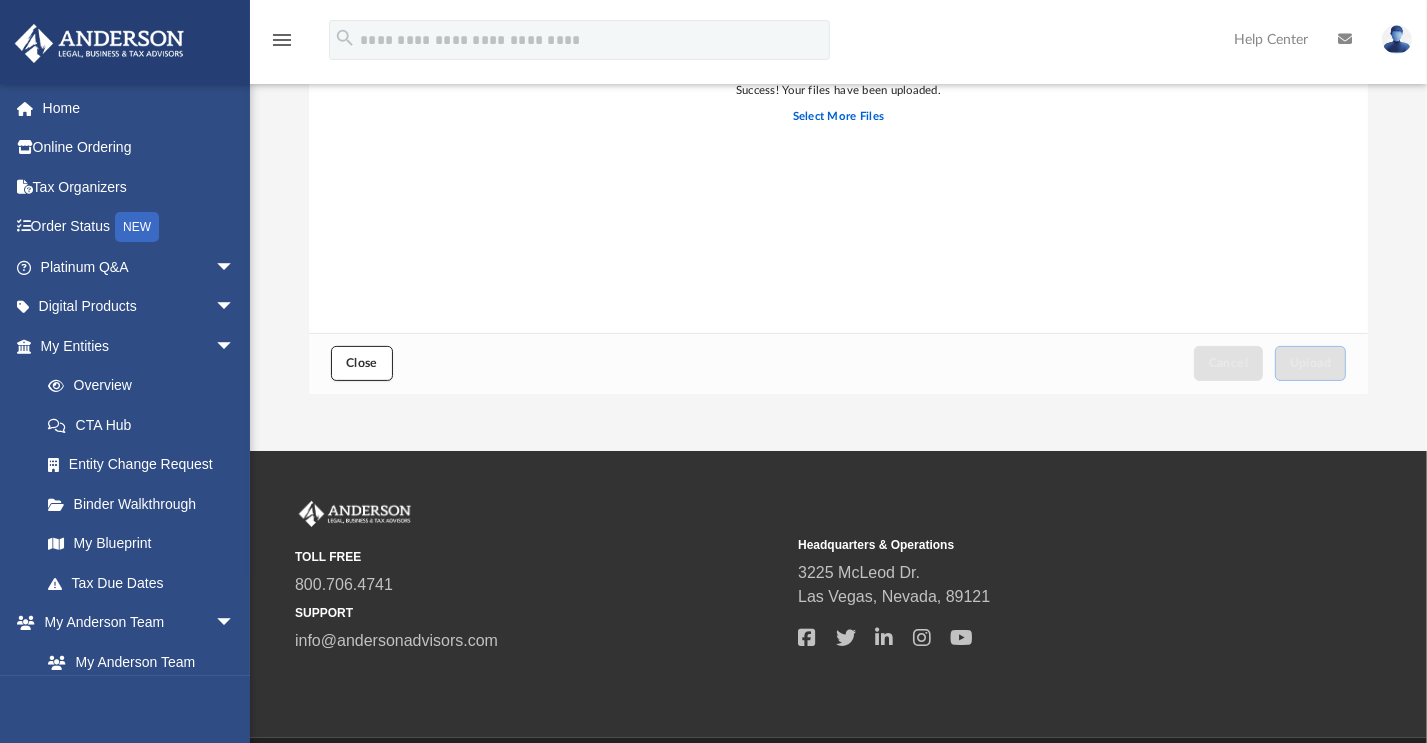 scroll, scrollTop: 364, scrollLeft: 0, axis: vertical 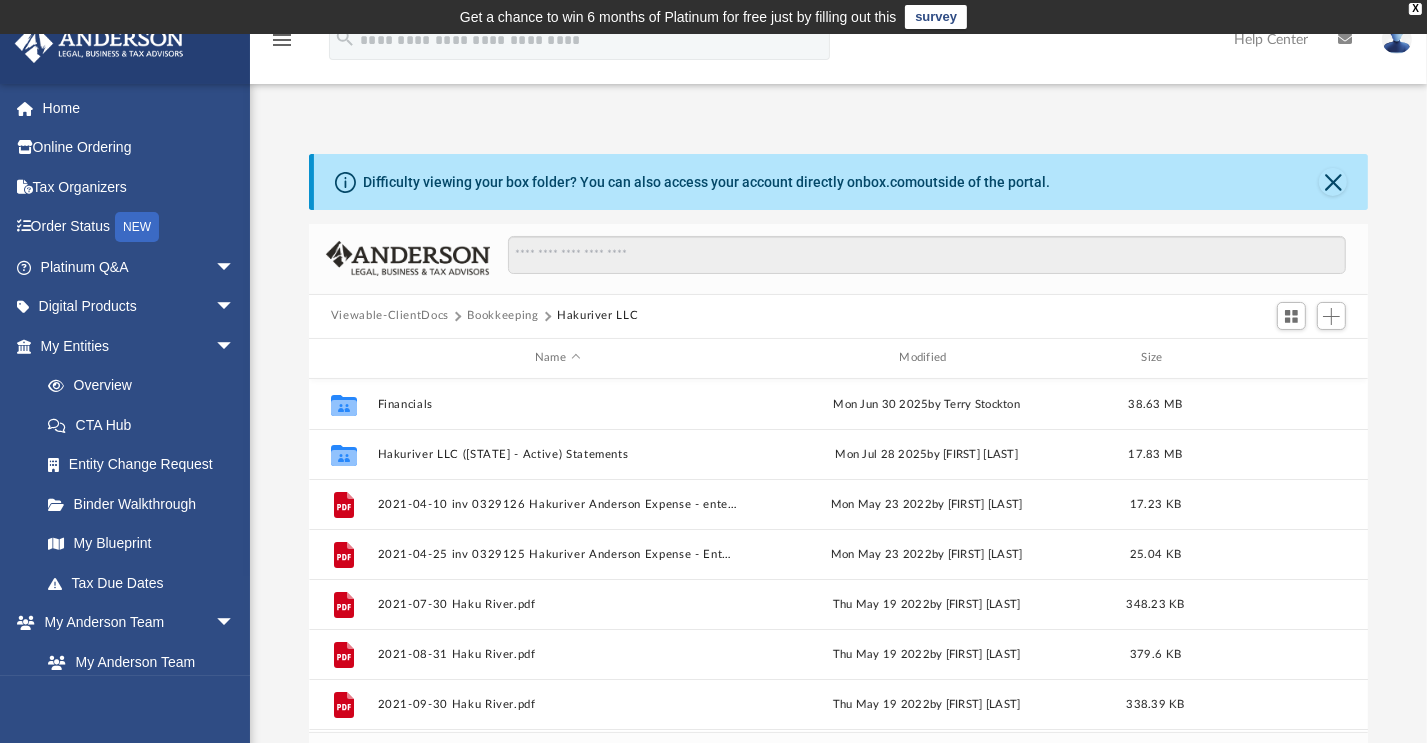 click on "Viewable-ClientDocs" at bounding box center [390, 316] 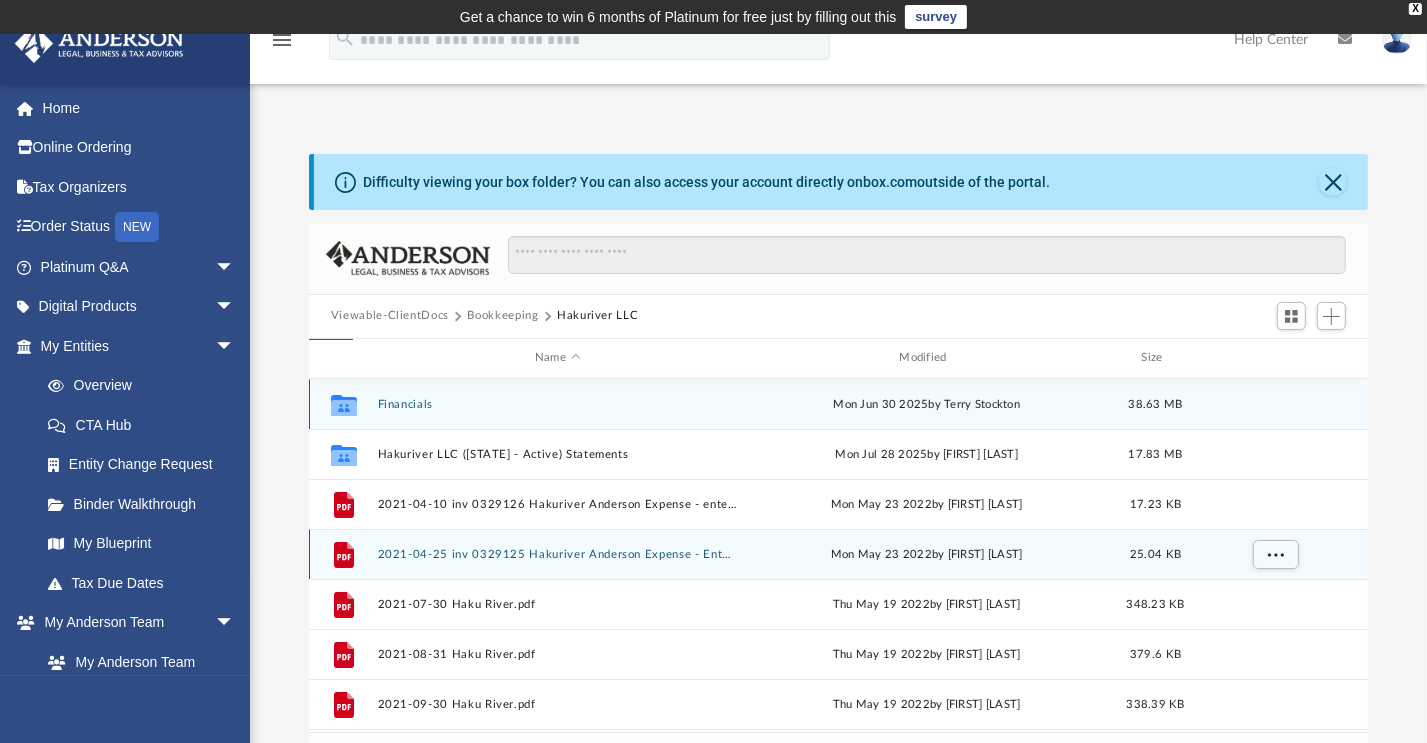 scroll, scrollTop: 16, scrollLeft: 16, axis: both 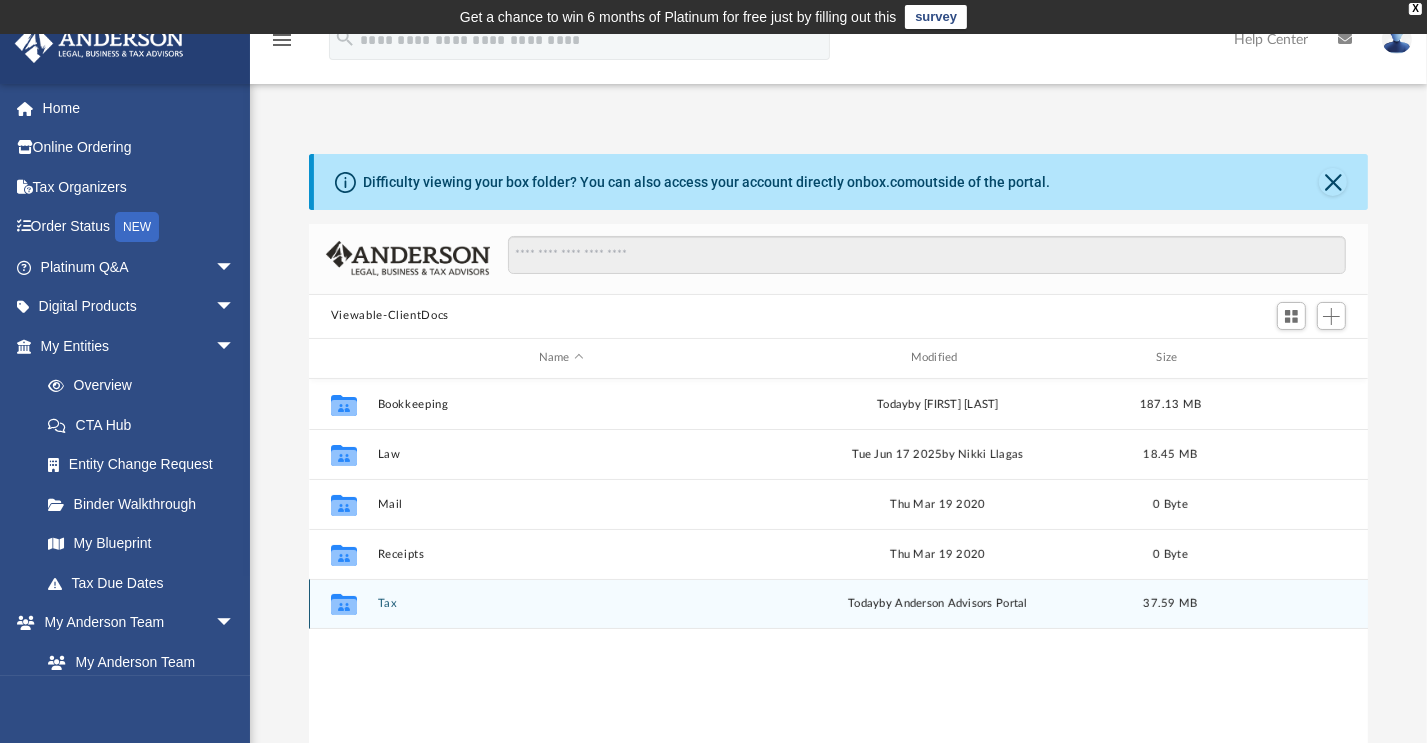 click on "Tax" at bounding box center (561, 603) 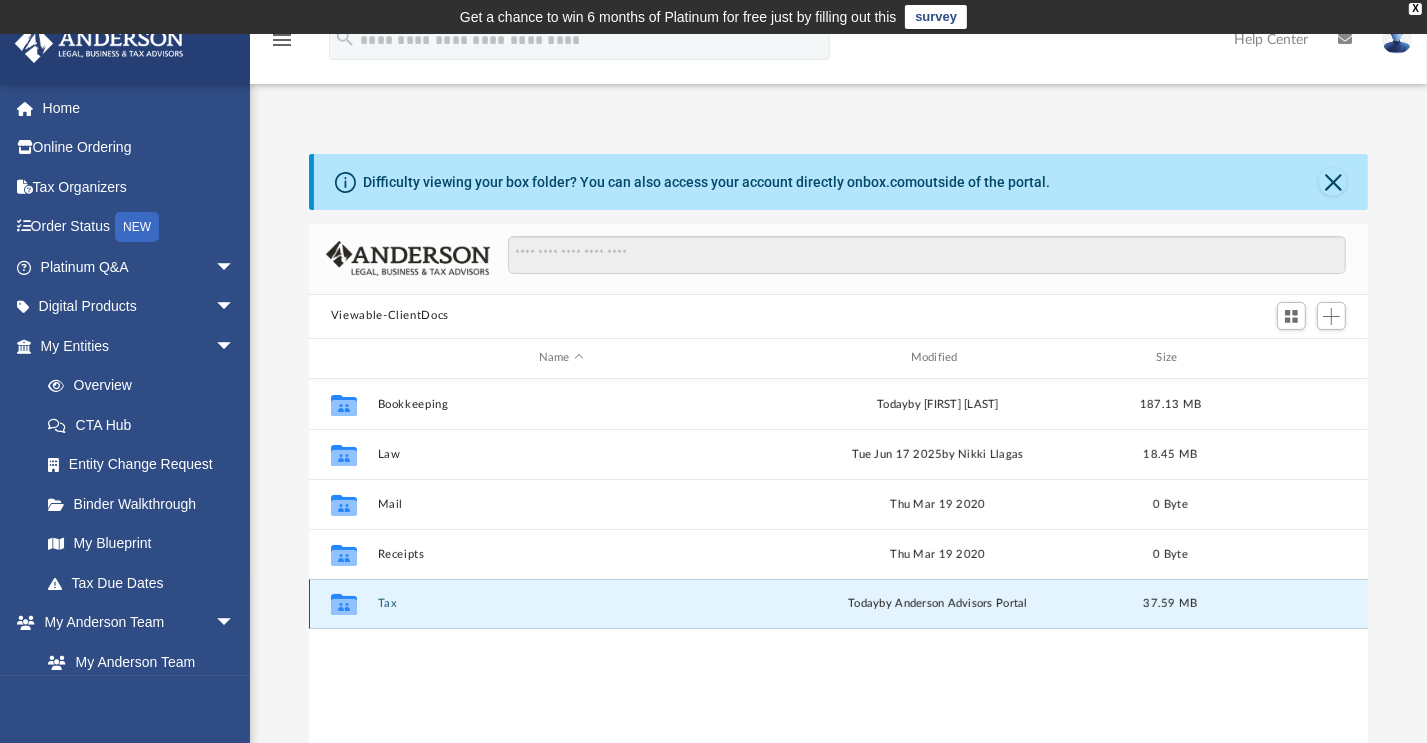 click on "Tax" at bounding box center (561, 603) 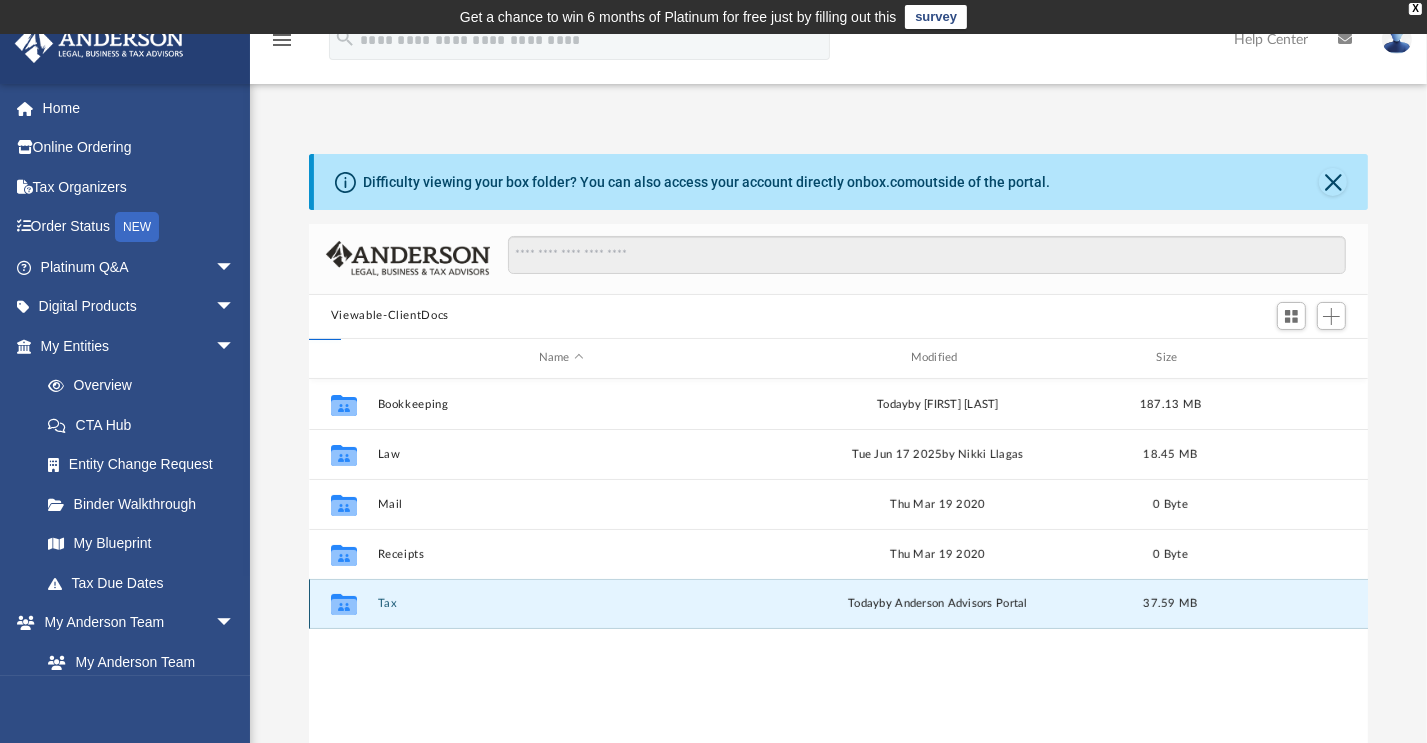 click on "Tax" at bounding box center [561, 603] 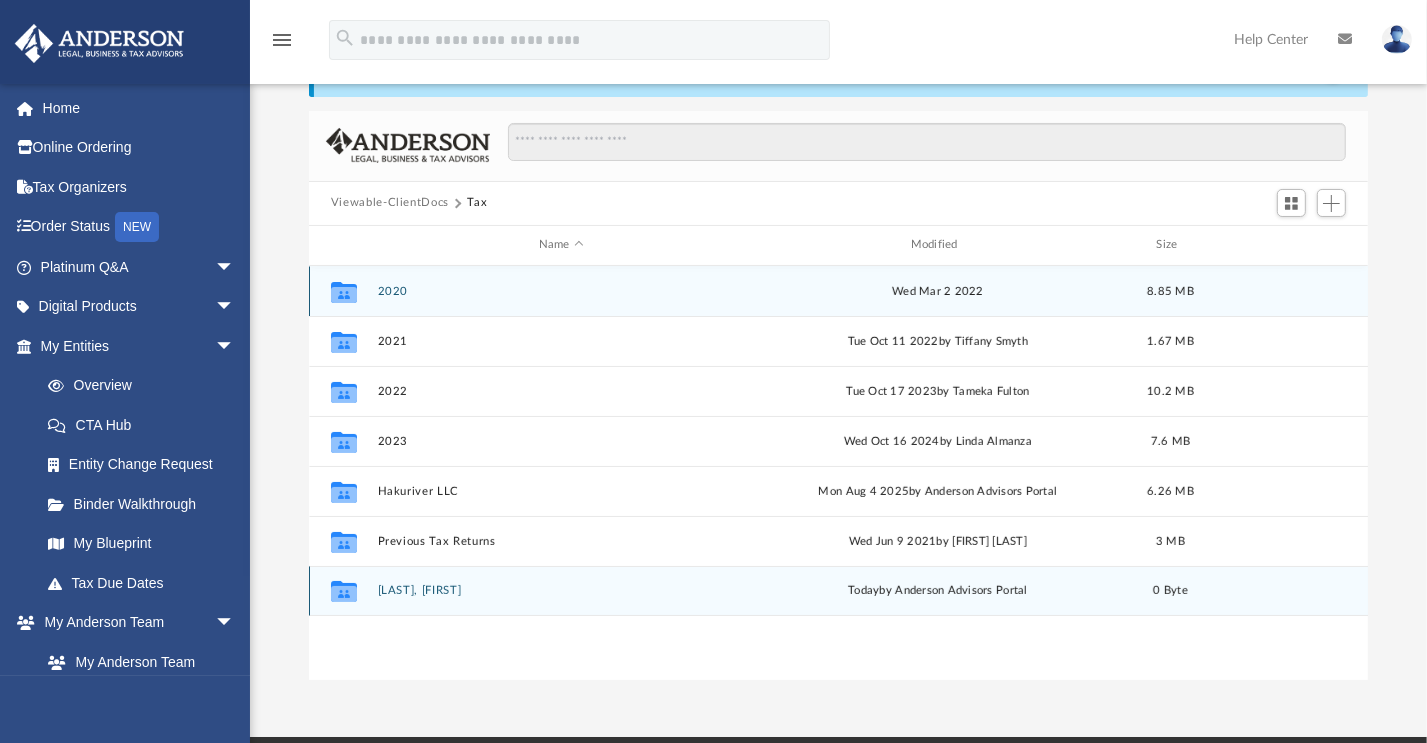 scroll, scrollTop: 300, scrollLeft: 0, axis: vertical 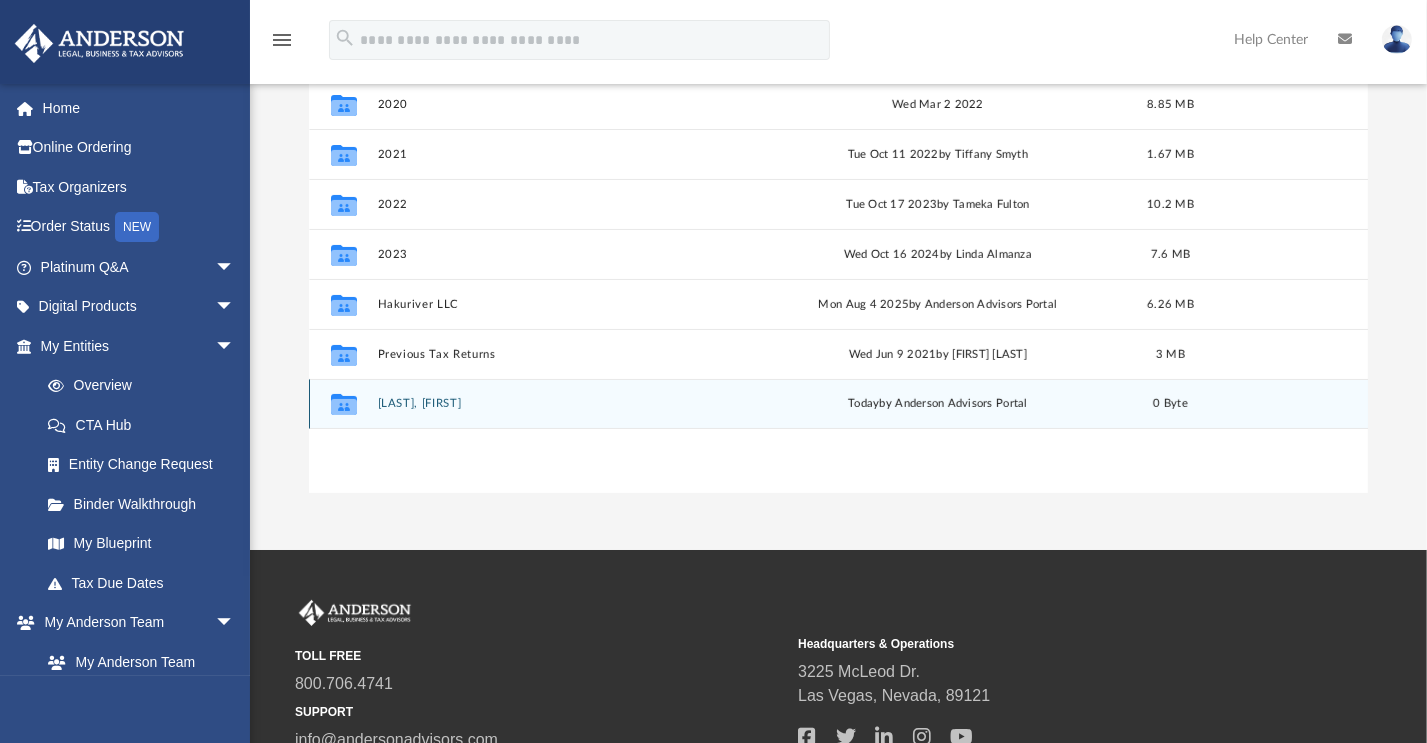 click on "Vo, [FIRST]" at bounding box center [561, 403] 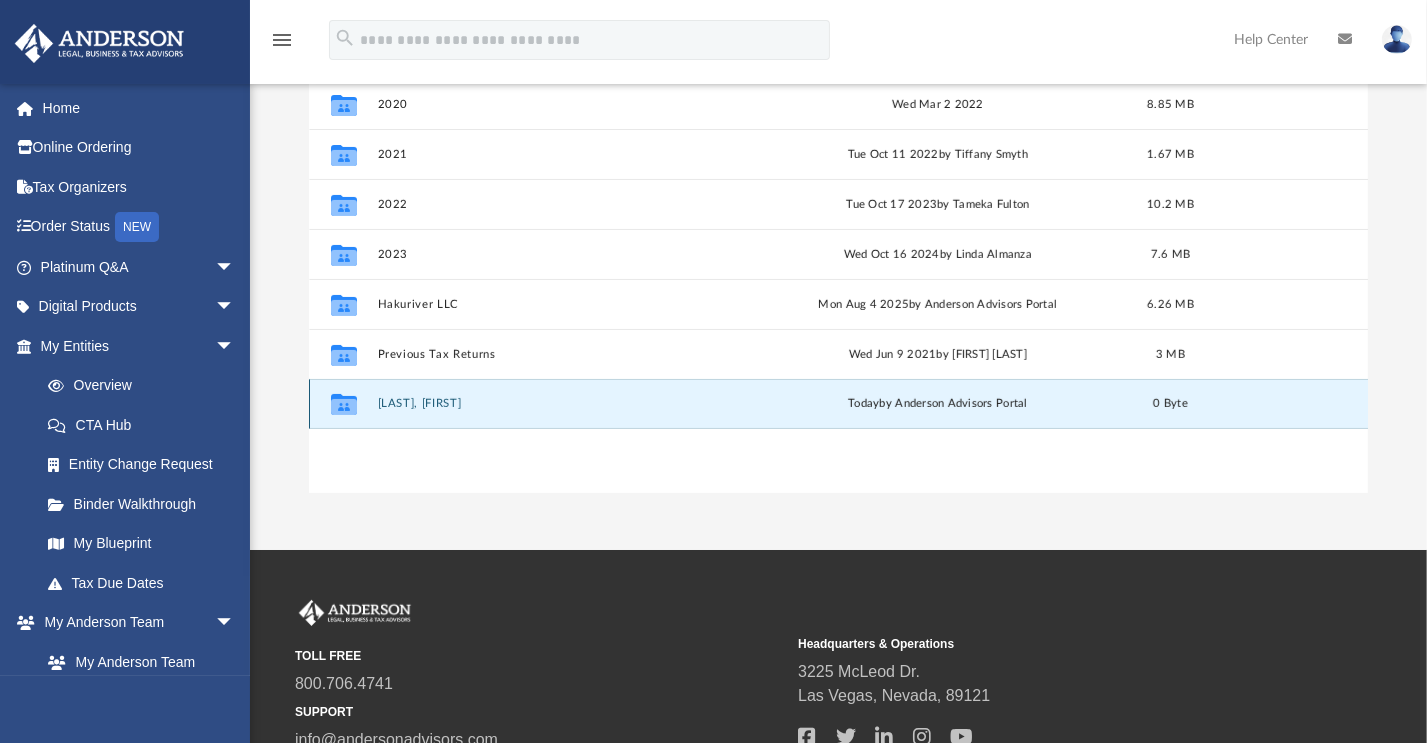 click on "Vo, [FIRST]" at bounding box center (561, 403) 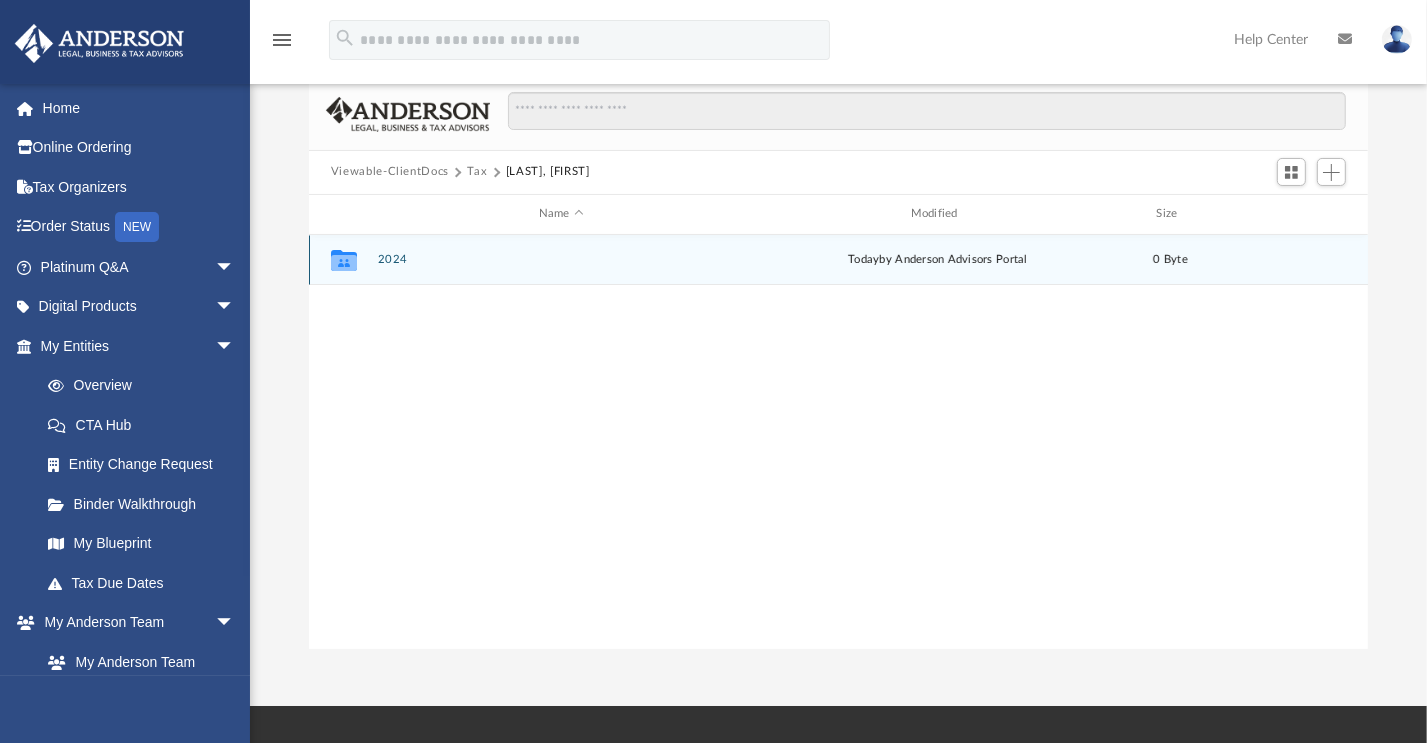 scroll, scrollTop: 0, scrollLeft: 0, axis: both 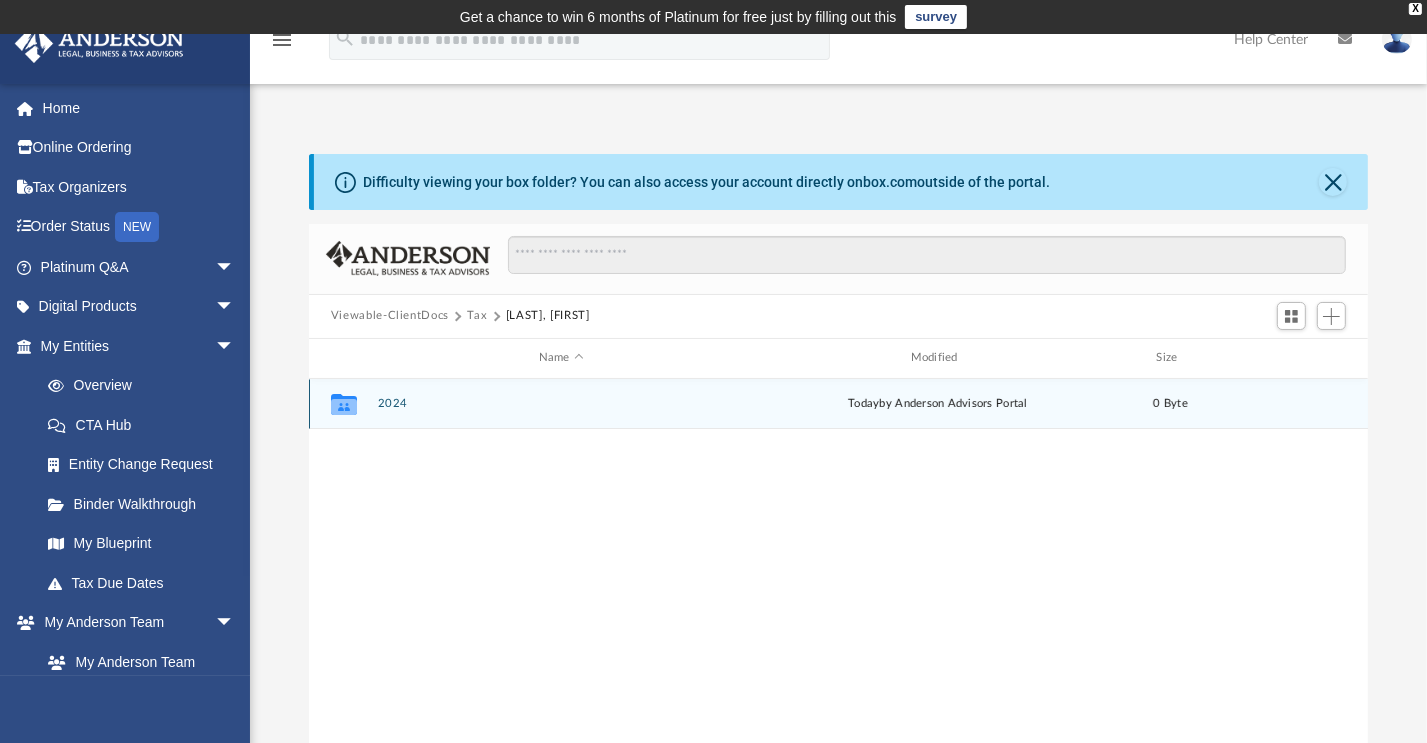 click on "2024" at bounding box center (561, 403) 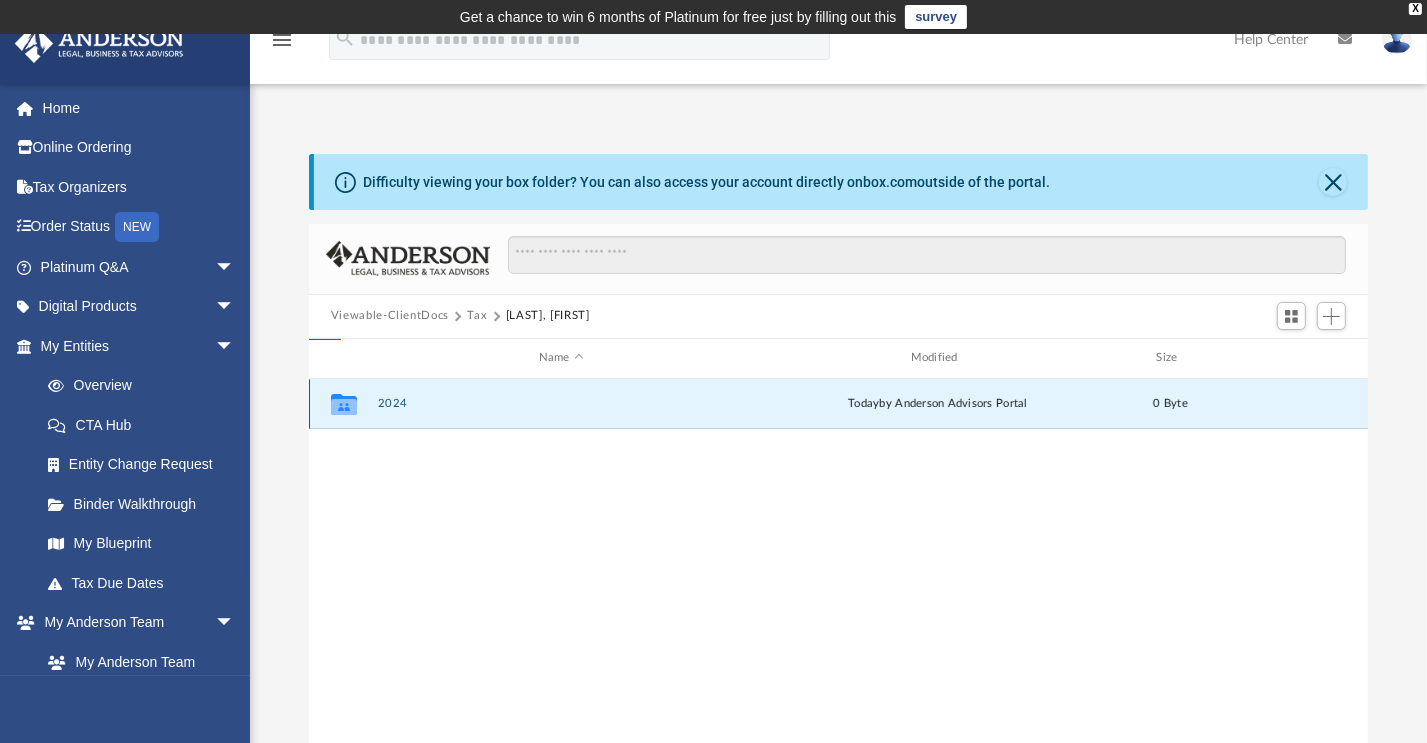 click on "2024" at bounding box center [561, 403] 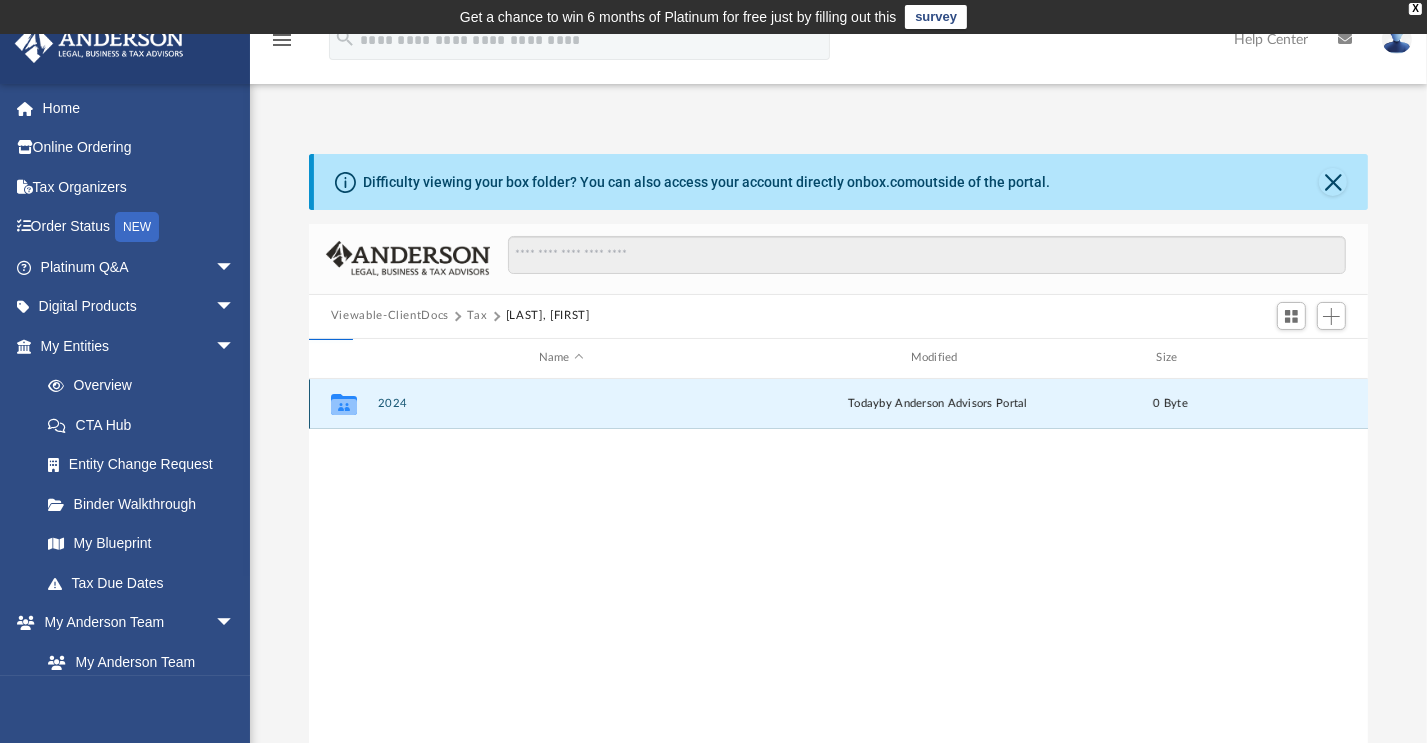 click on "2024" at bounding box center (561, 403) 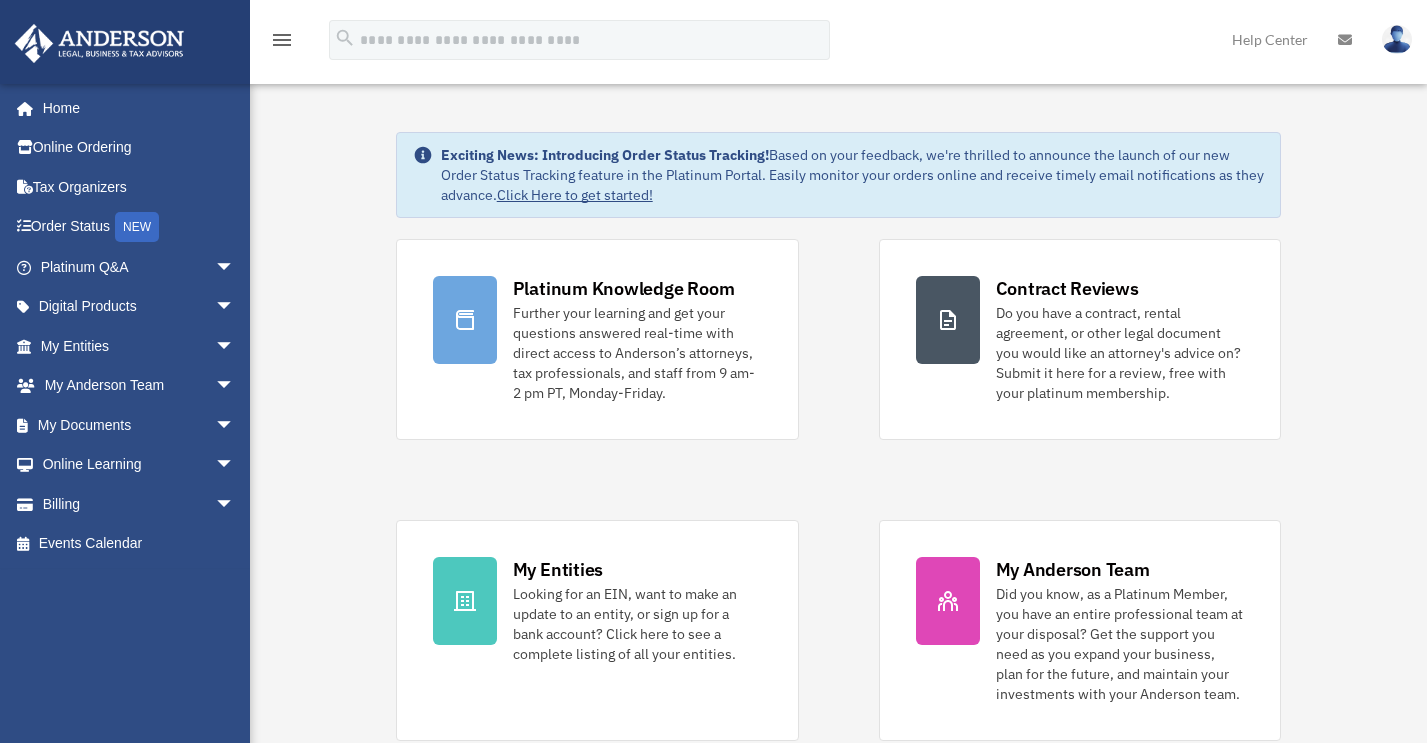 scroll, scrollTop: 0, scrollLeft: 0, axis: both 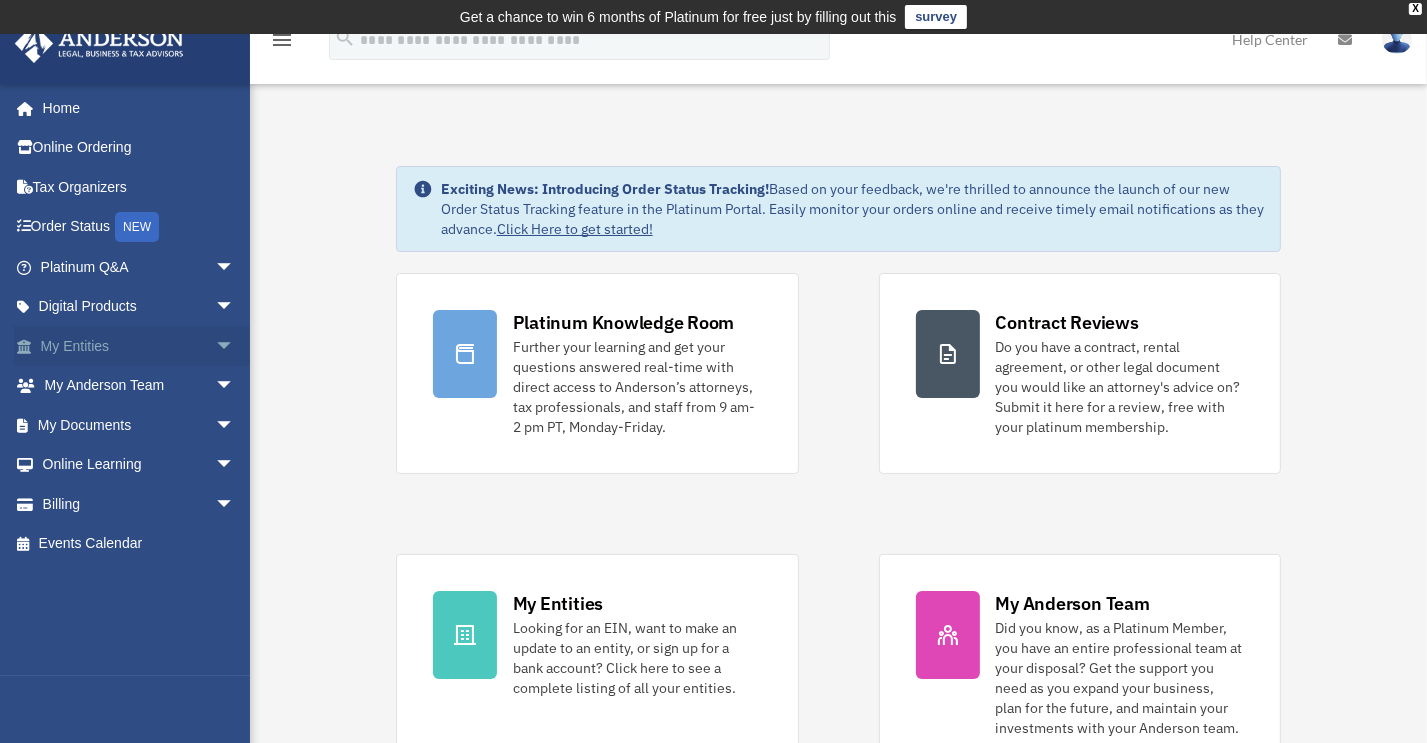 click on "arrow_drop_down" at bounding box center [235, 346] 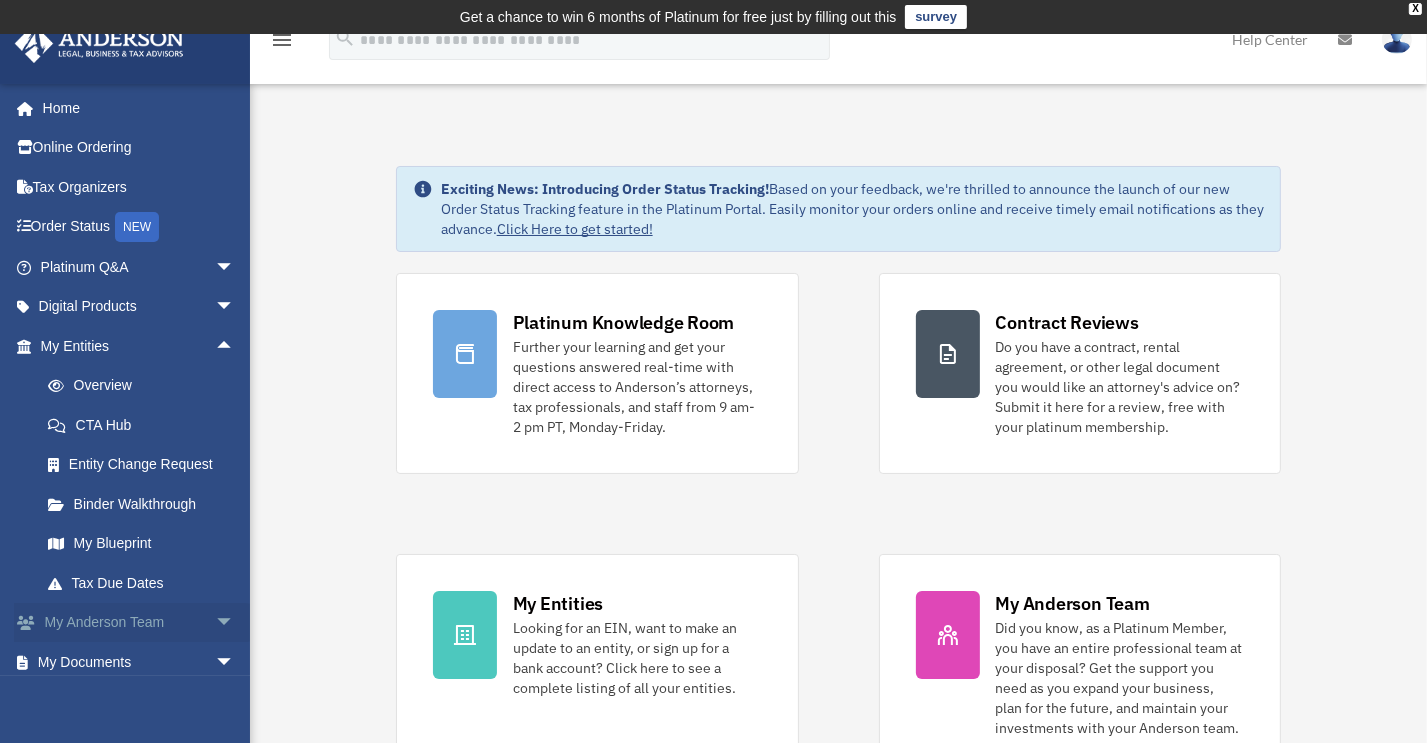 click on "arrow_drop_down" at bounding box center [235, 623] 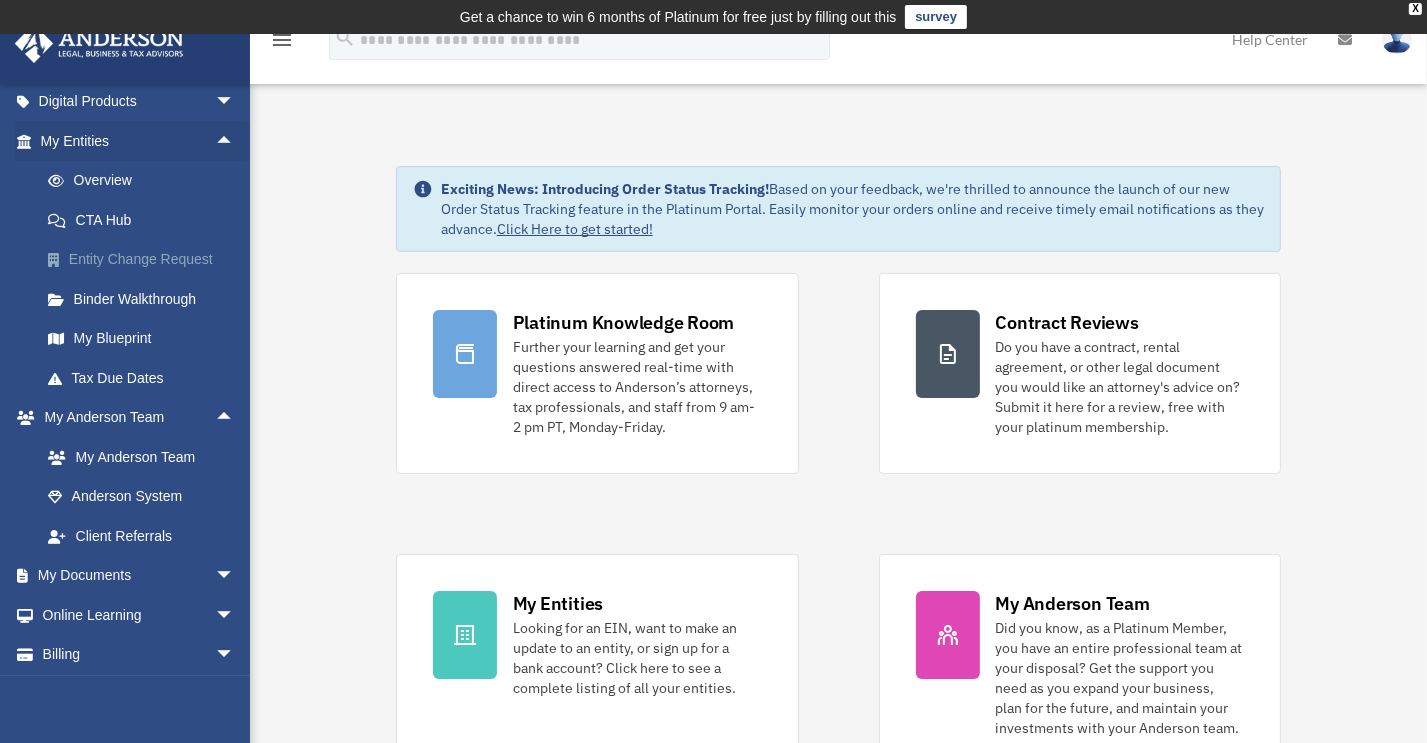 scroll, scrollTop: 247, scrollLeft: 0, axis: vertical 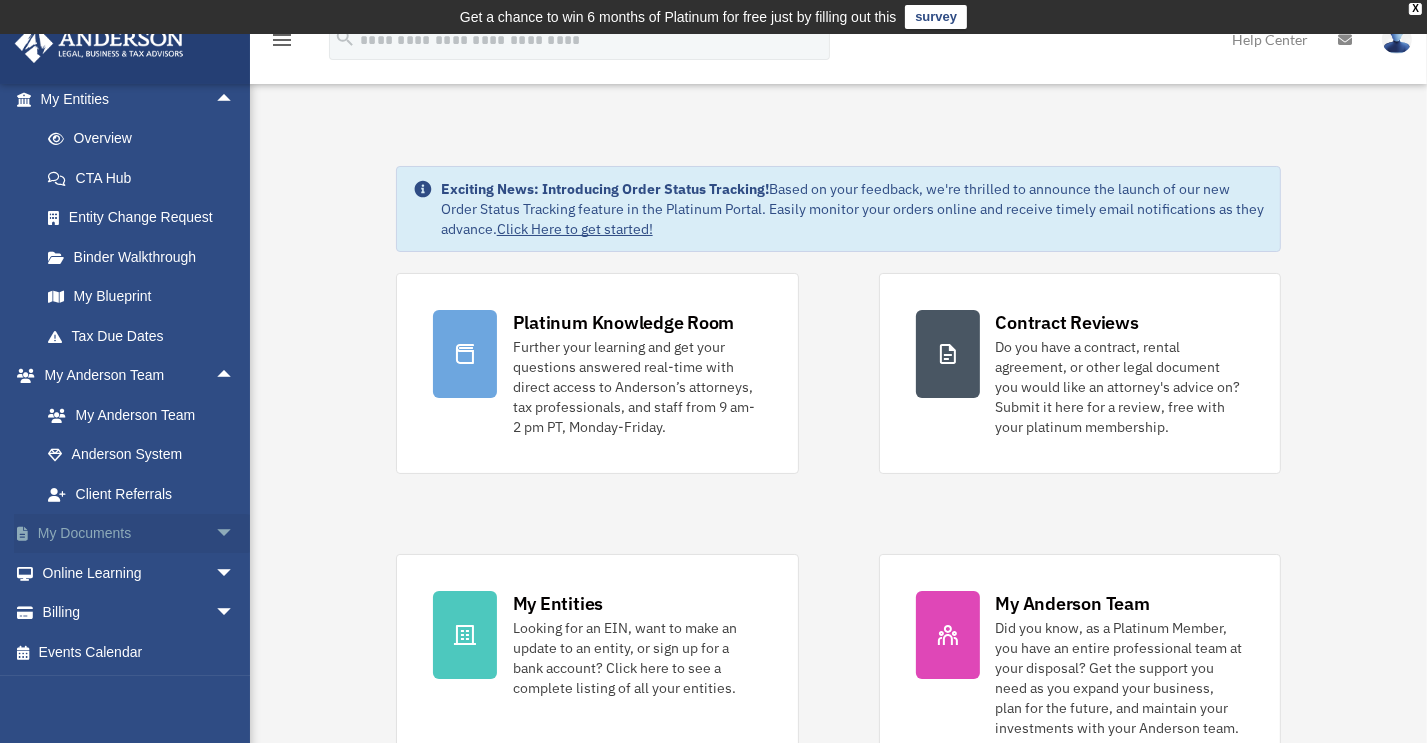 click on "arrow_drop_down" at bounding box center (235, 534) 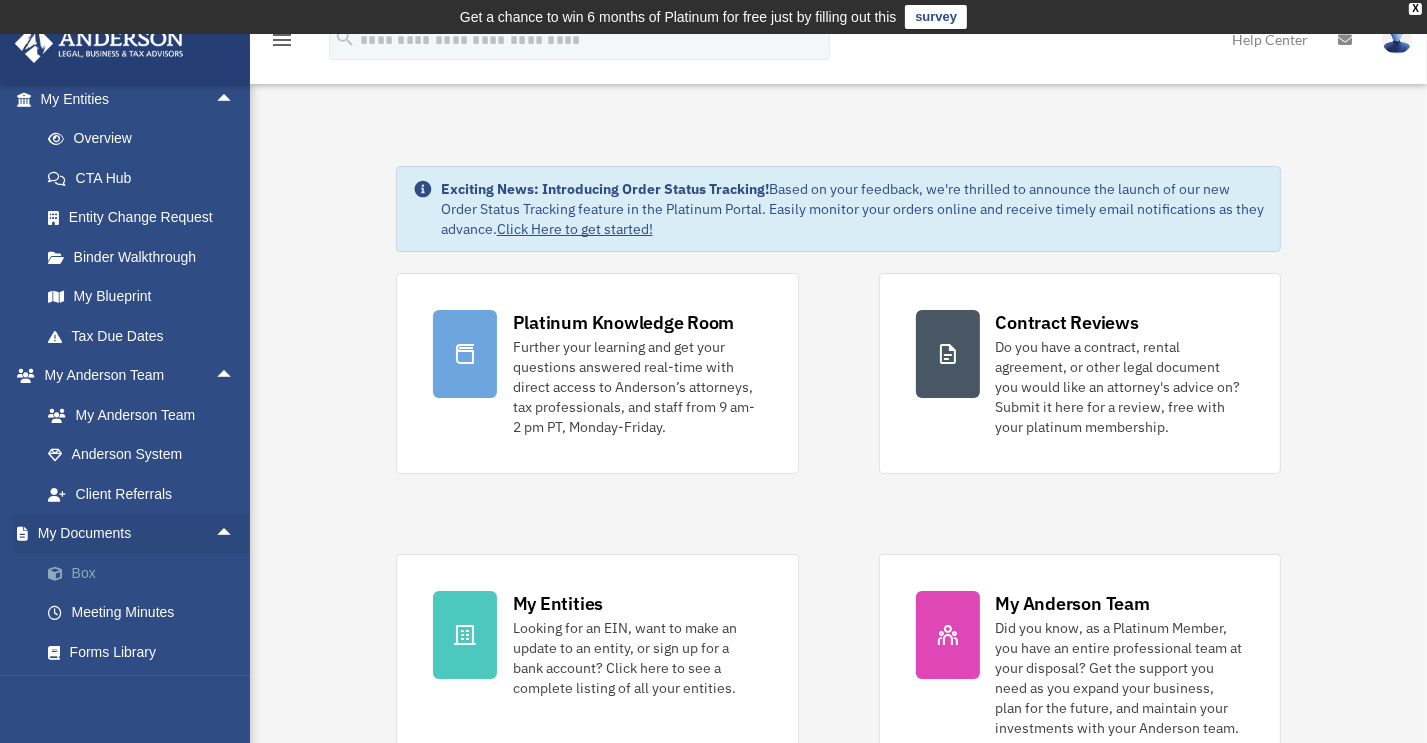 click on "Box" at bounding box center [146, 573] 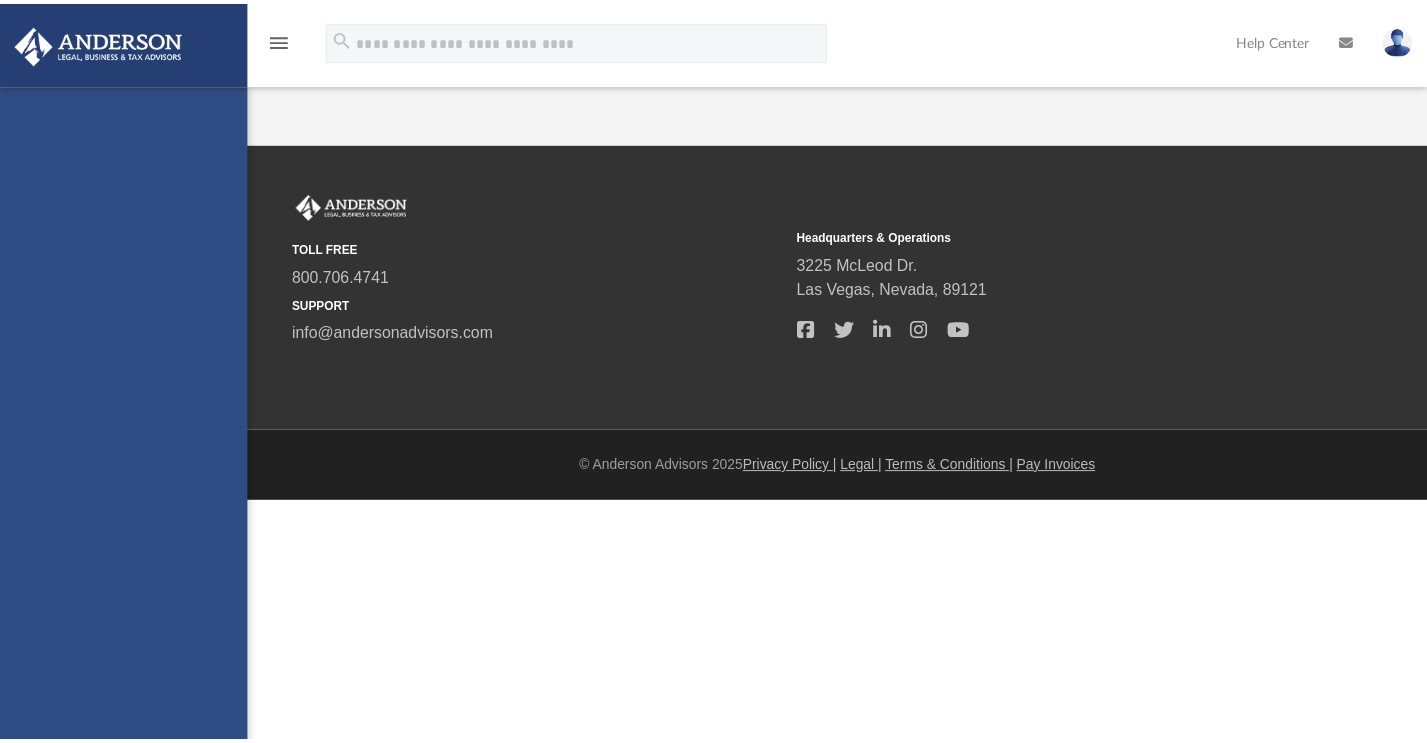 scroll, scrollTop: 0, scrollLeft: 0, axis: both 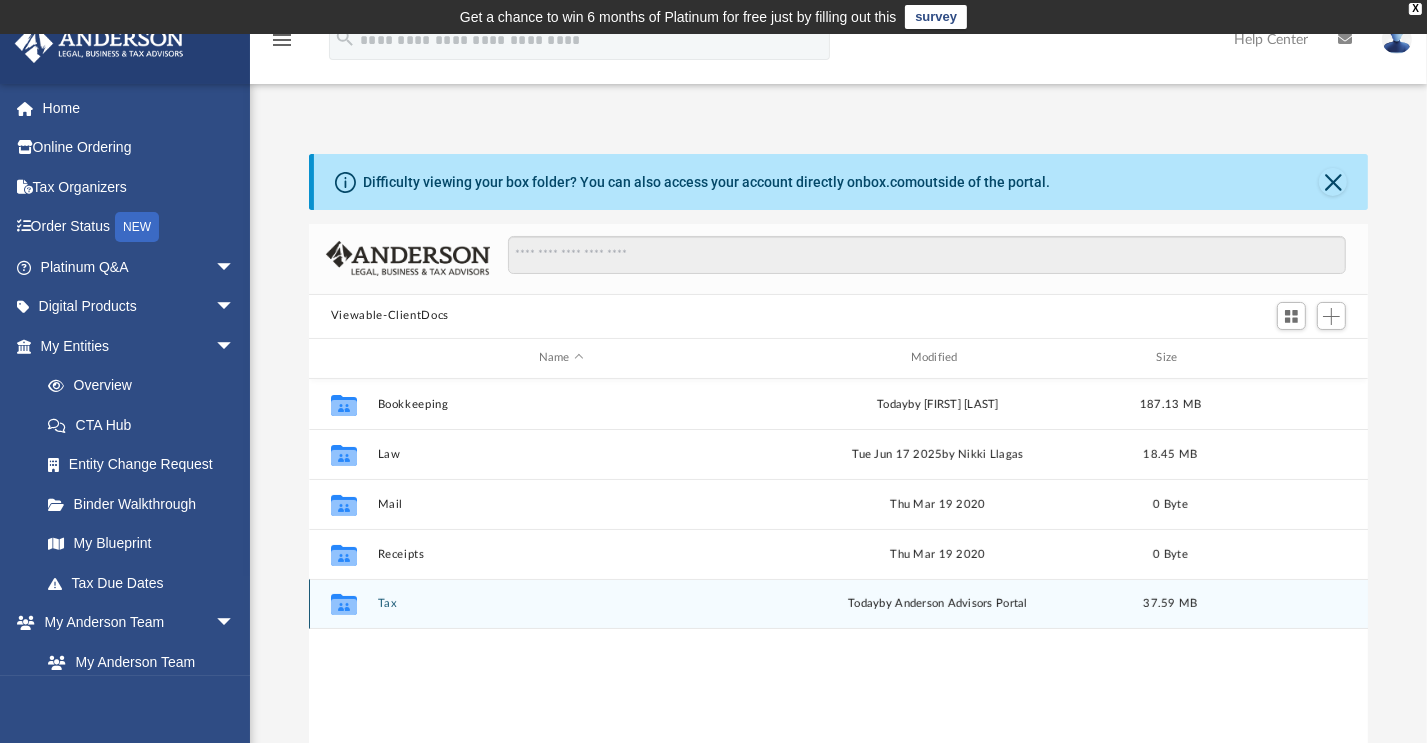 click on "Tax" at bounding box center [561, 603] 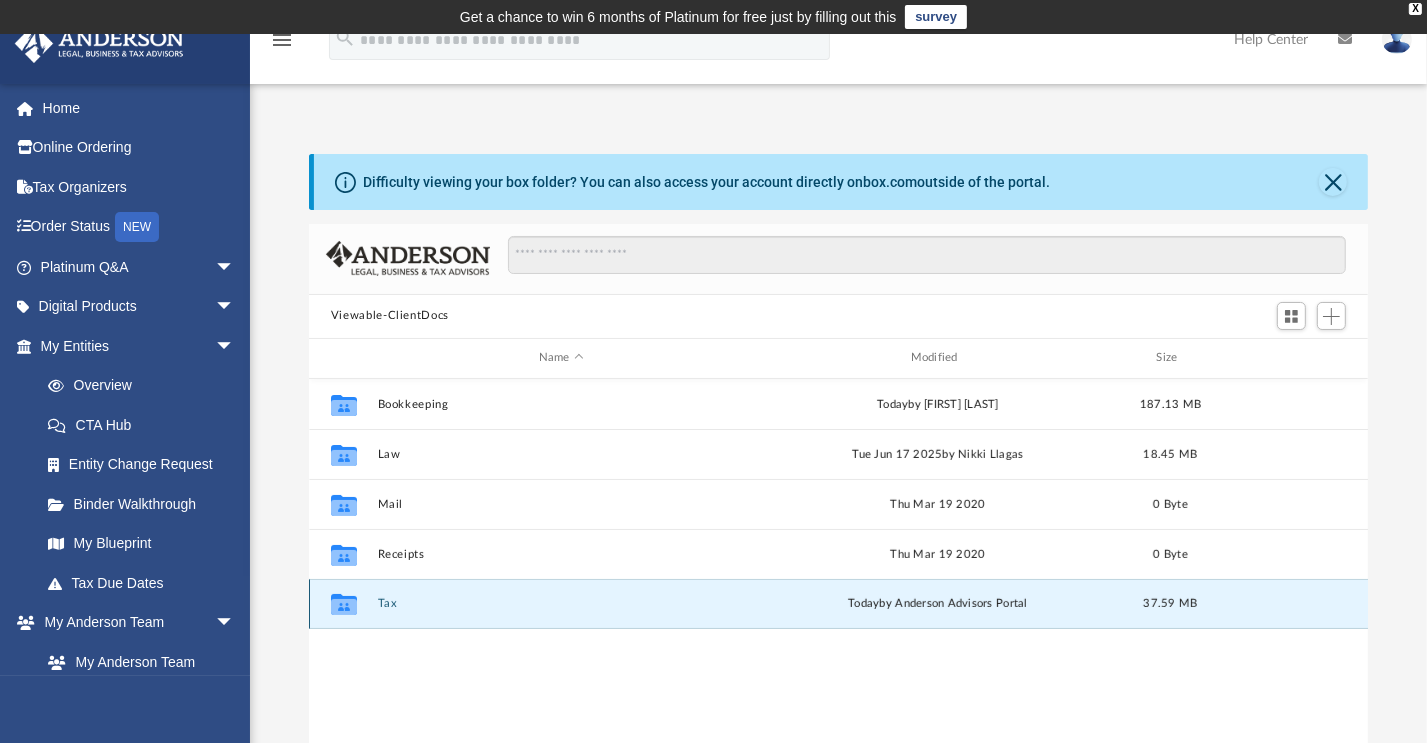 click on "Tax" at bounding box center [561, 603] 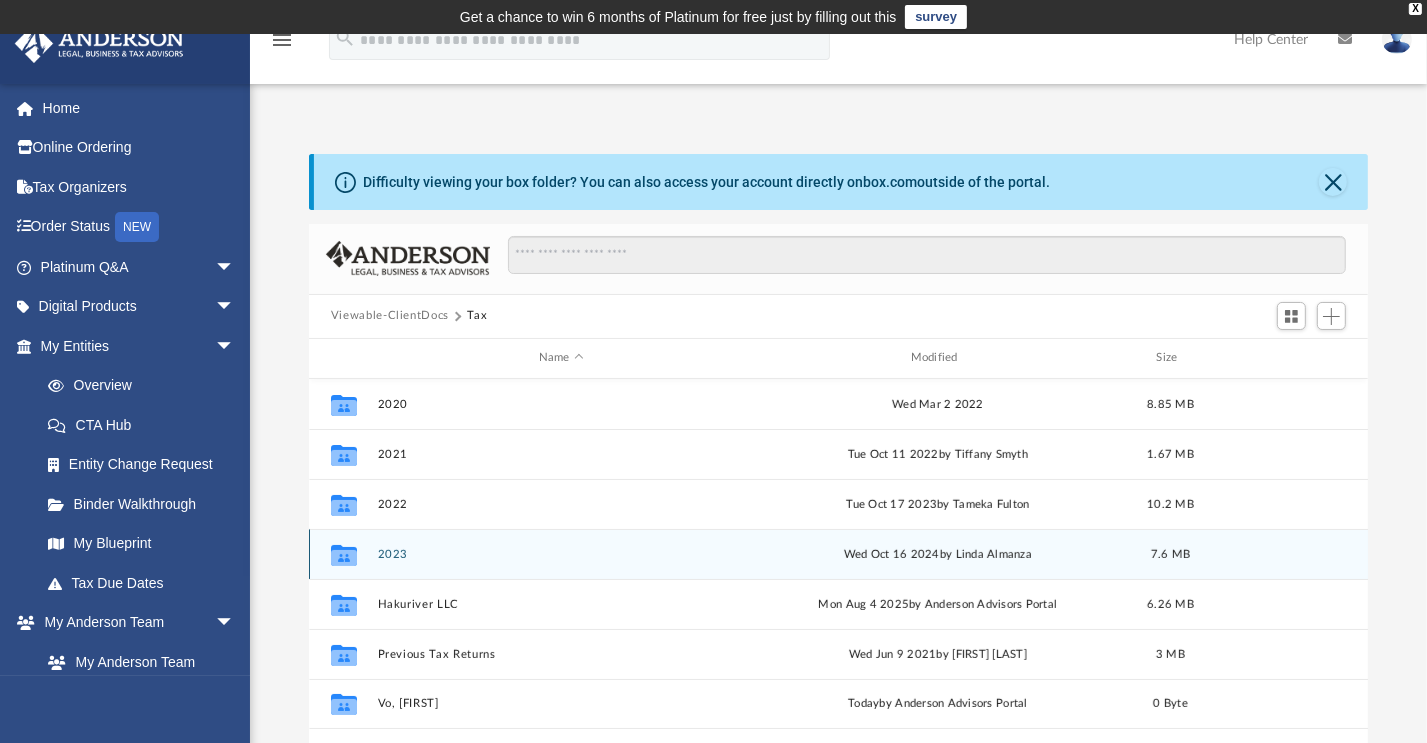 click on "2023" at bounding box center [561, 554] 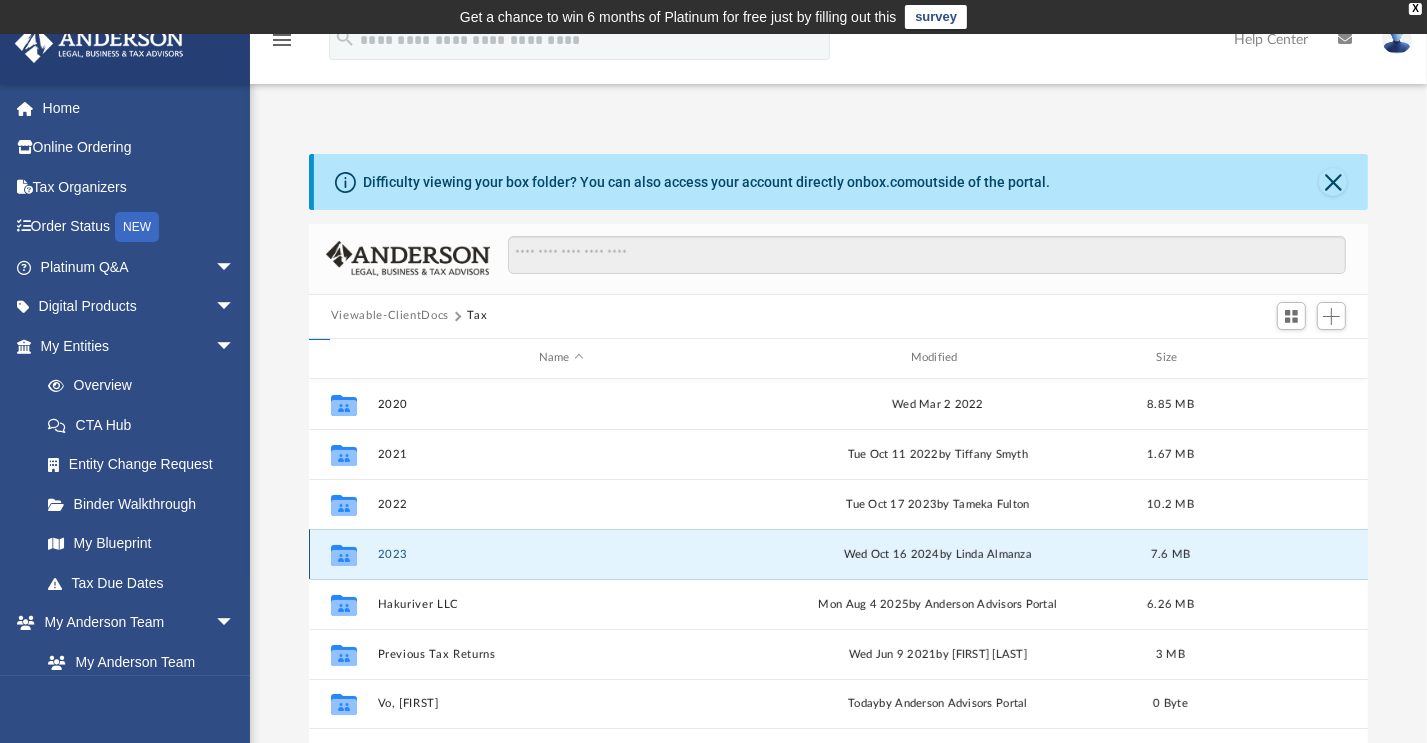 click on "2023" at bounding box center (561, 554) 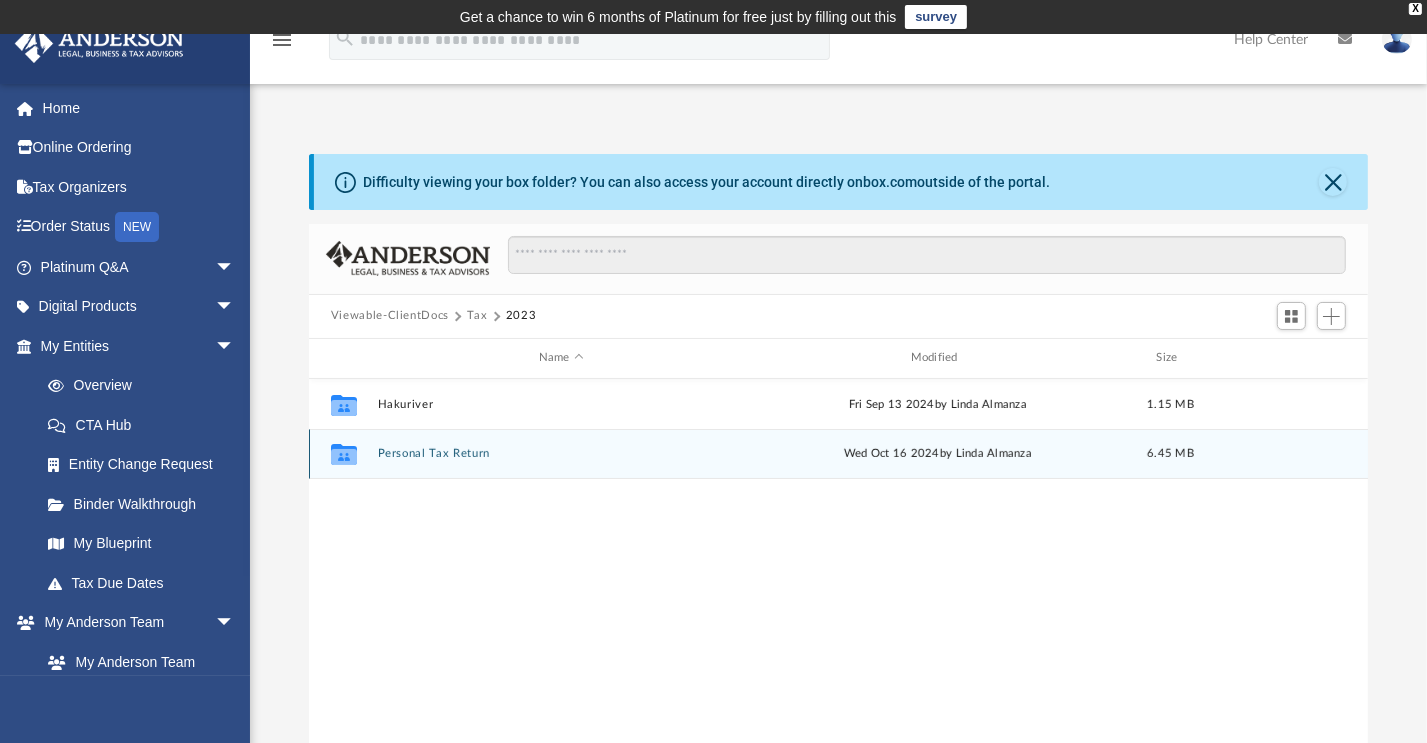 click on "Personal Tax Return" at bounding box center (561, 453) 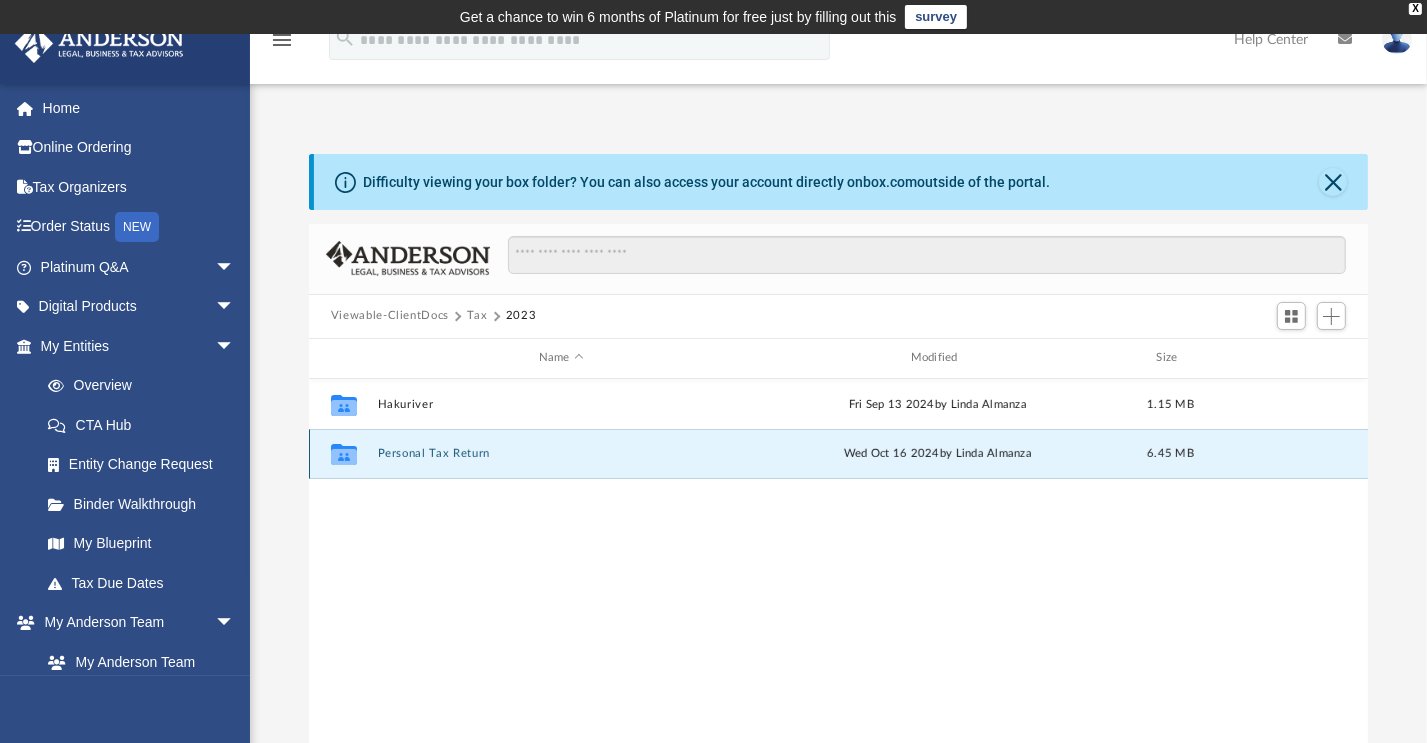 click on "Personal Tax Return" at bounding box center [561, 453] 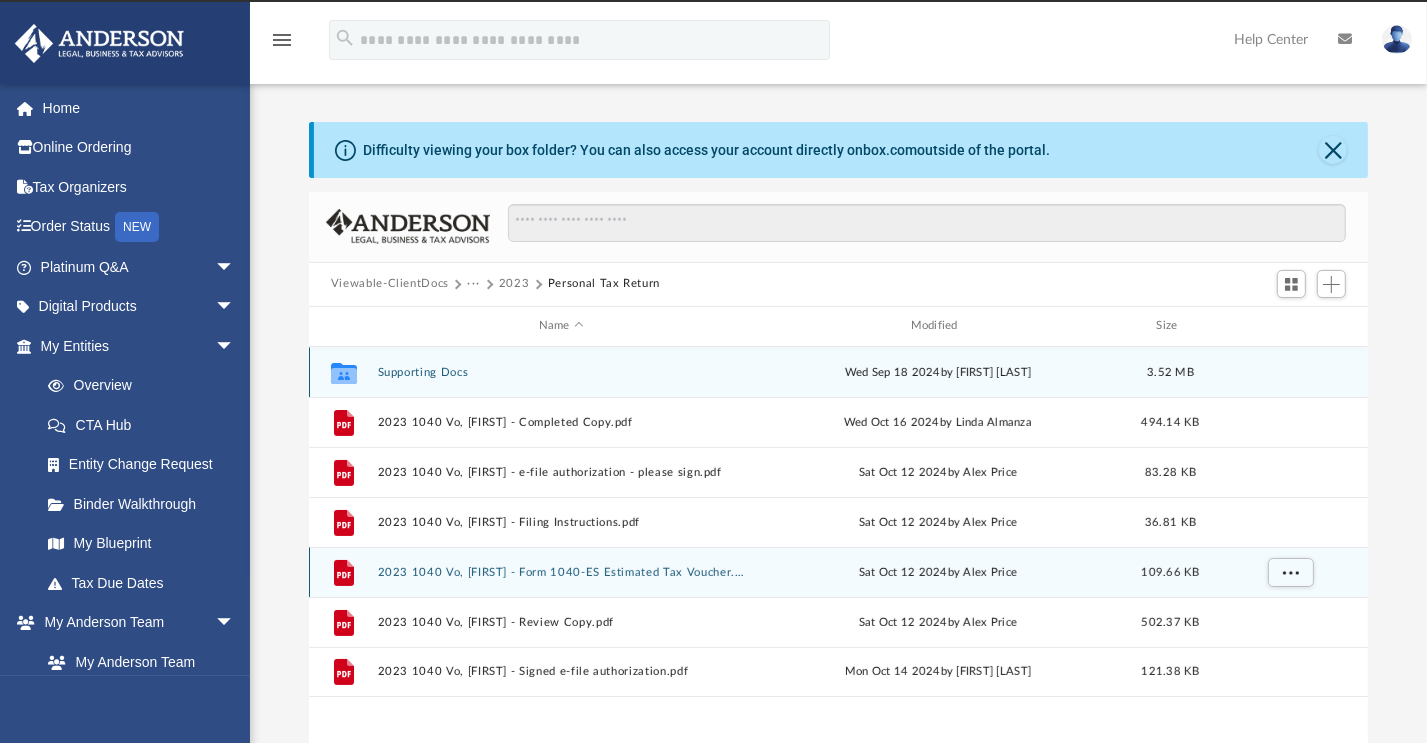 scroll, scrollTop: 100, scrollLeft: 0, axis: vertical 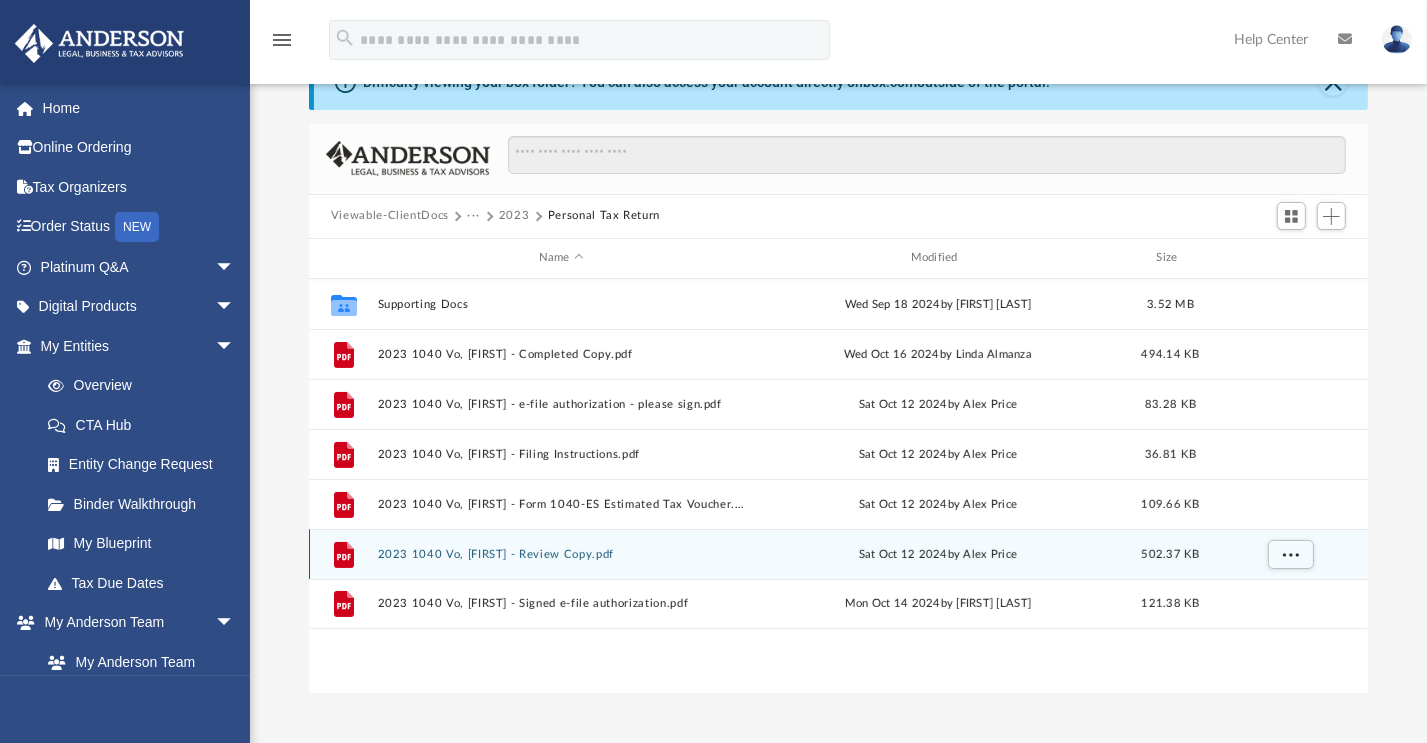 click on "2023 1040 Vo, [FIRST] - Review Copy.pdf" at bounding box center [561, 554] 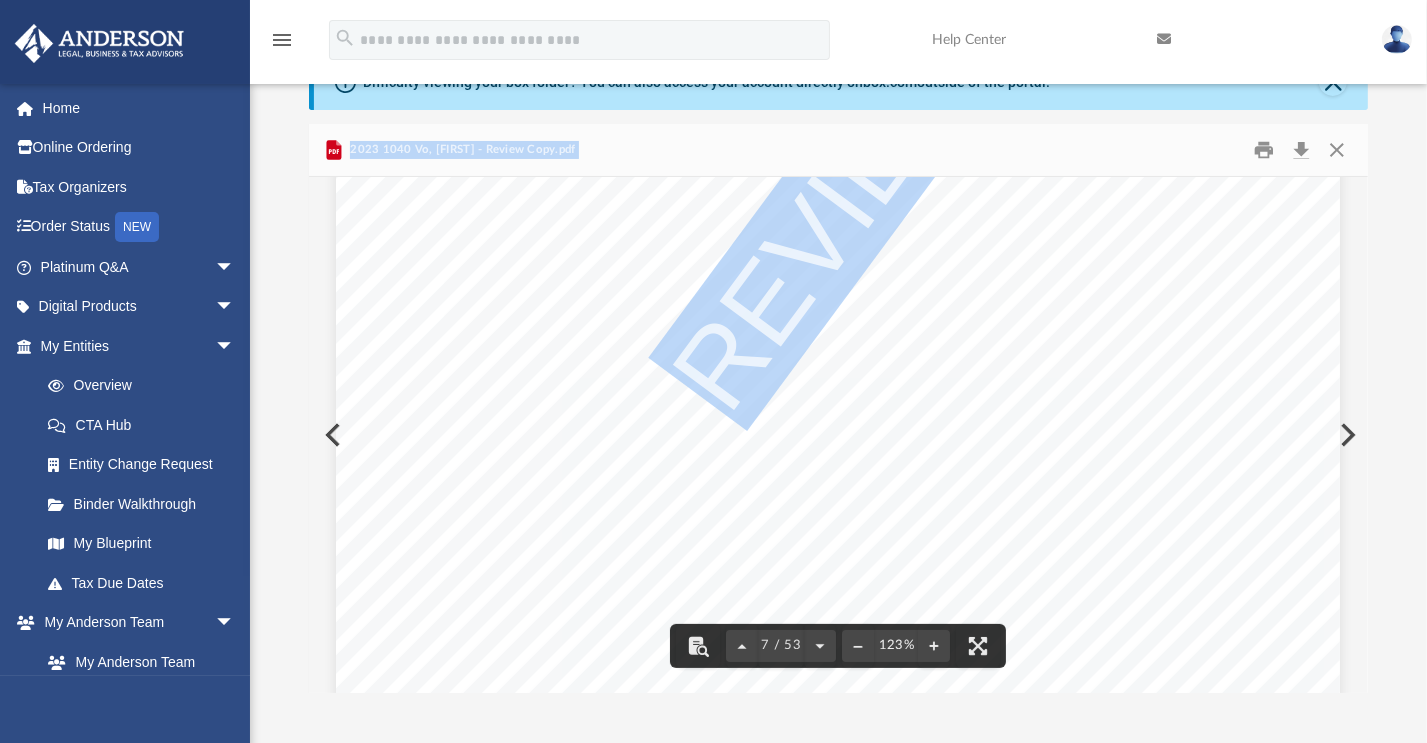 scroll, scrollTop: 8100, scrollLeft: 0, axis: vertical 